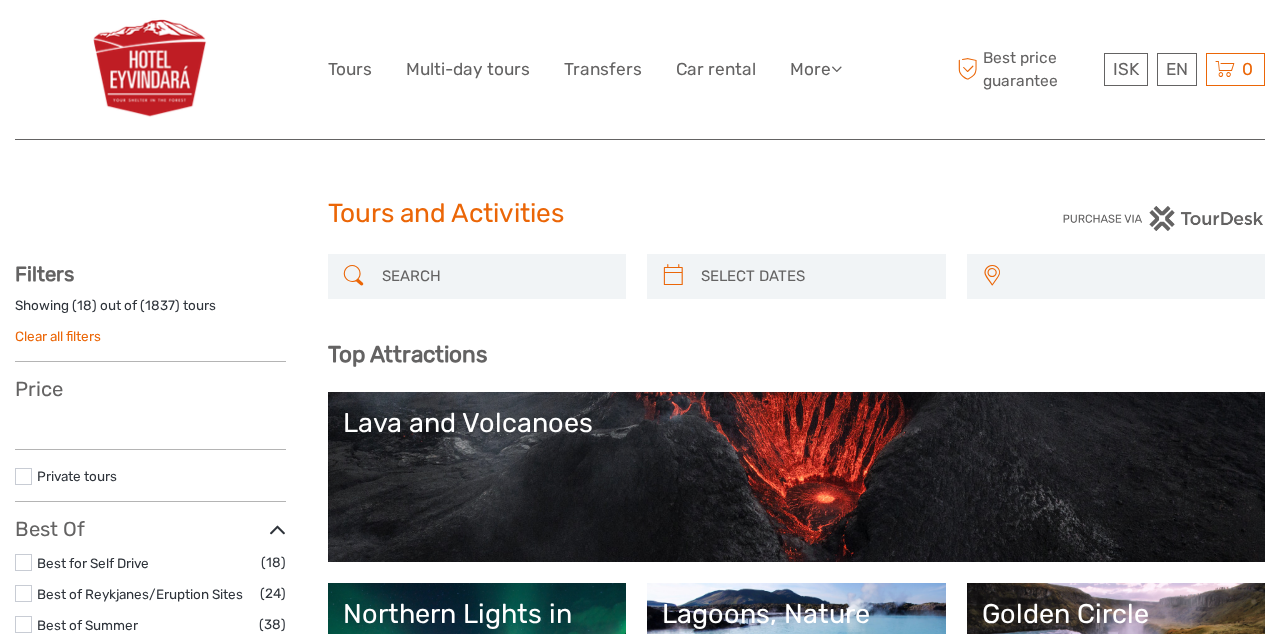 select 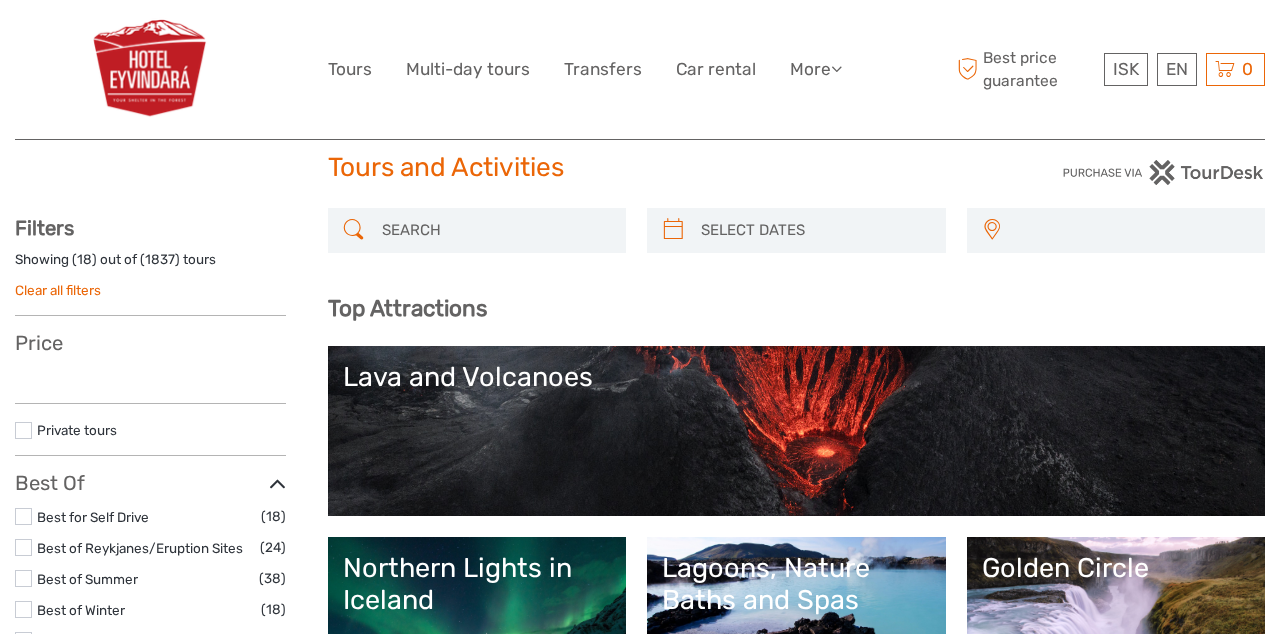 scroll, scrollTop: 91, scrollLeft: 0, axis: vertical 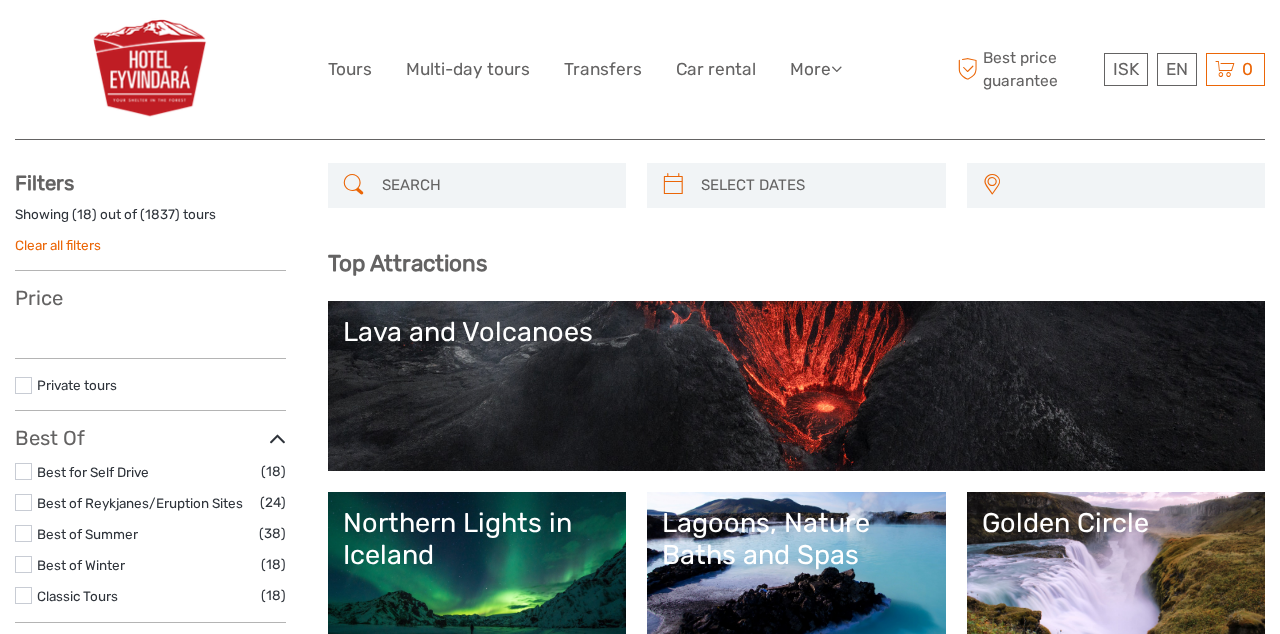 select 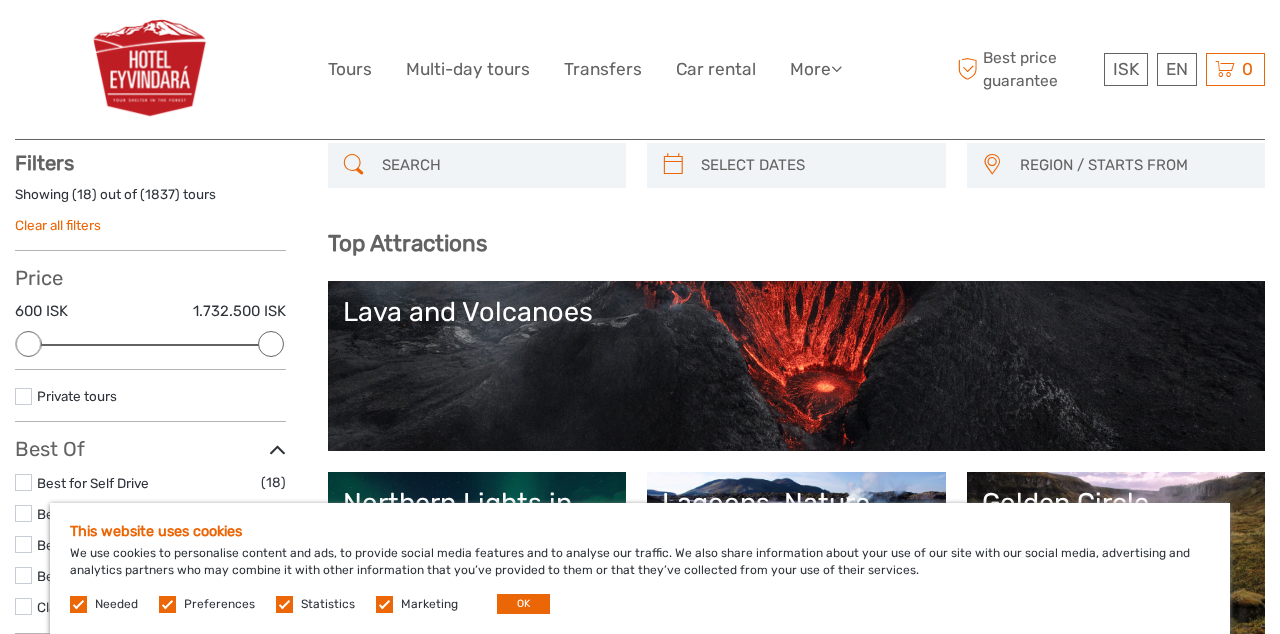 scroll, scrollTop: 112, scrollLeft: 0, axis: vertical 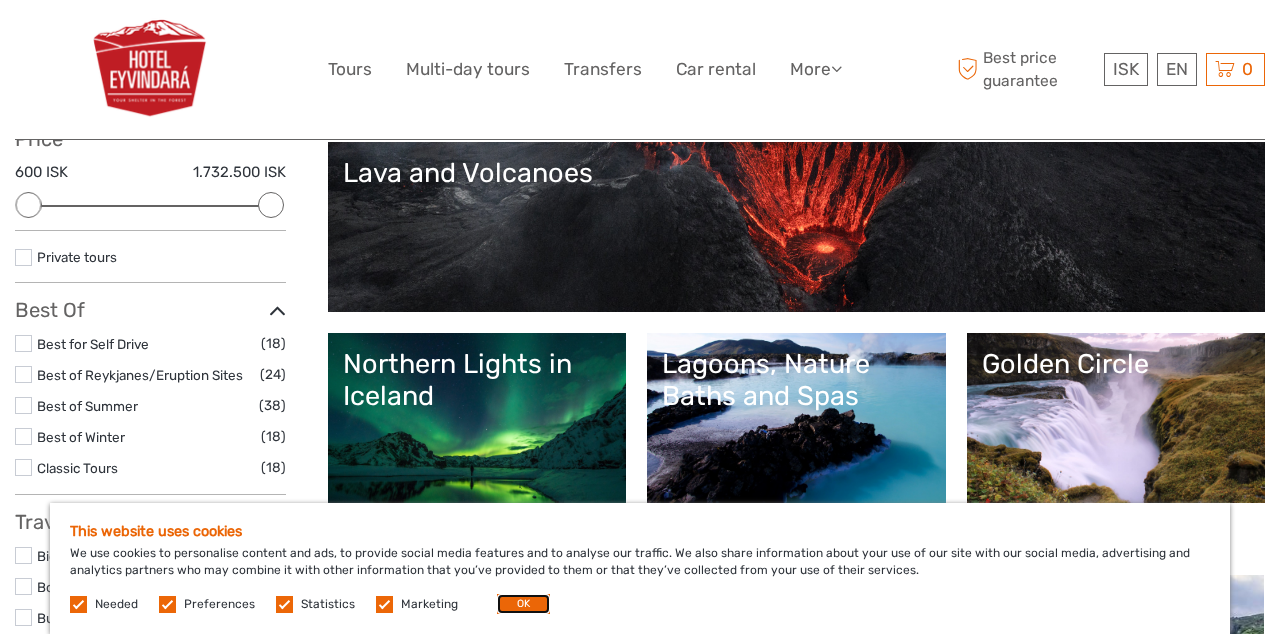 click on "OK" at bounding box center [523, 604] 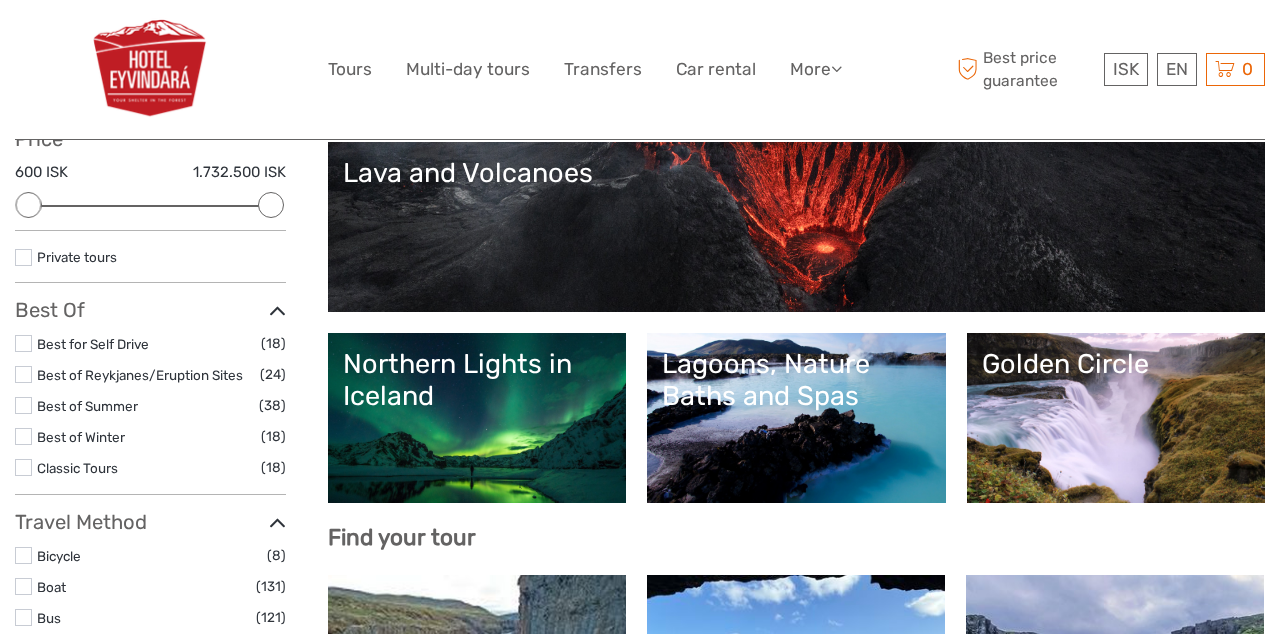 click on "Lava and Volcanoes" at bounding box center [797, 227] 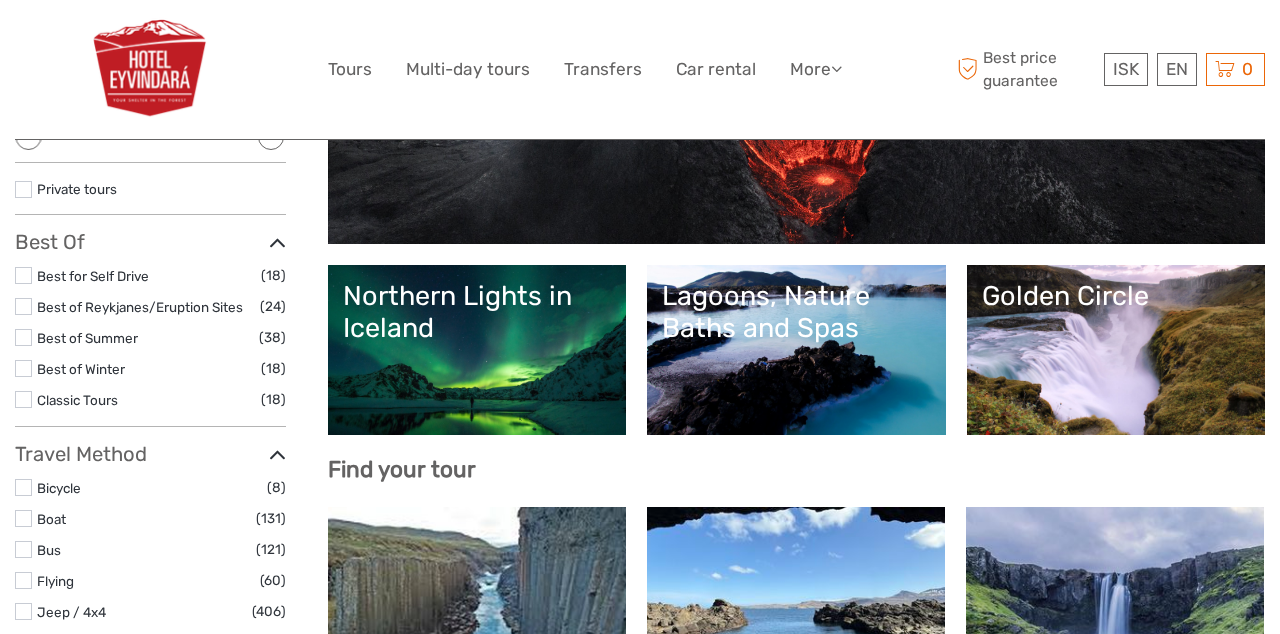 scroll, scrollTop: 344, scrollLeft: 0, axis: vertical 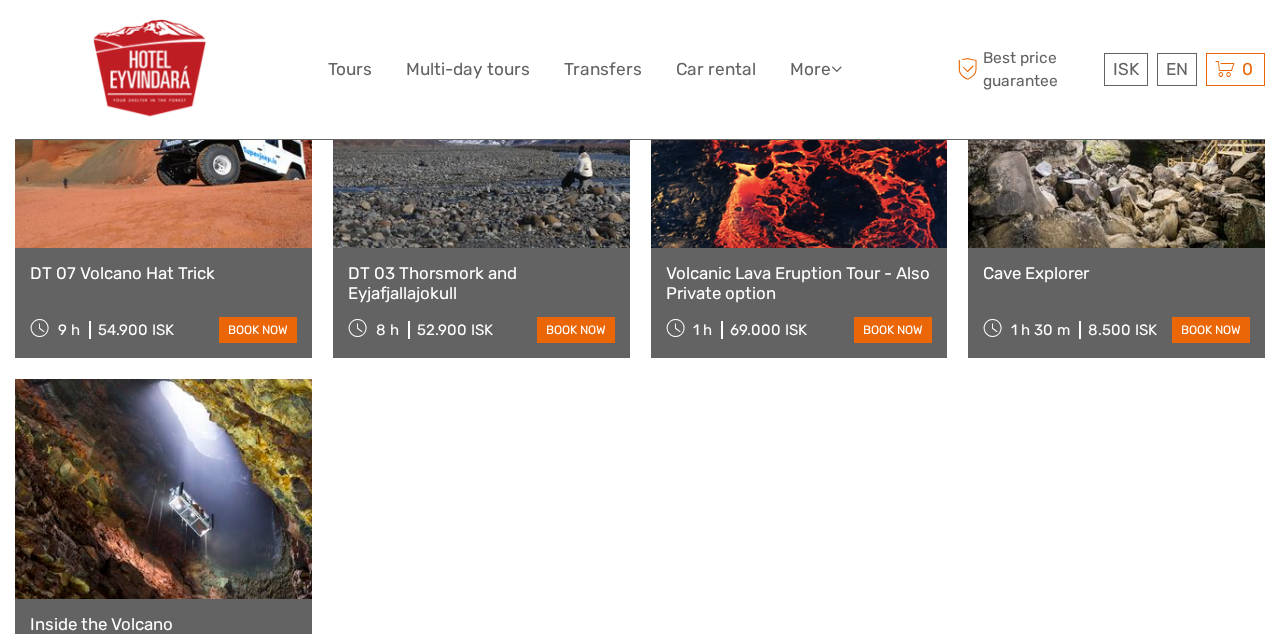 click at bounding box center (163, 489) 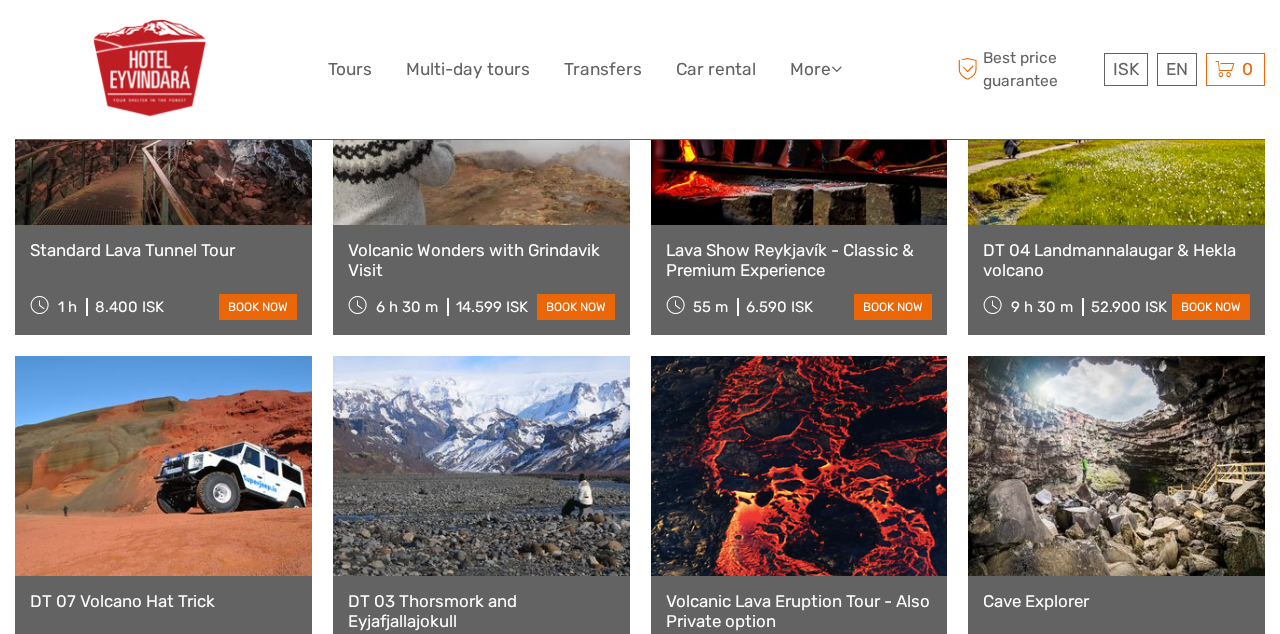 scroll, scrollTop: 1264, scrollLeft: 0, axis: vertical 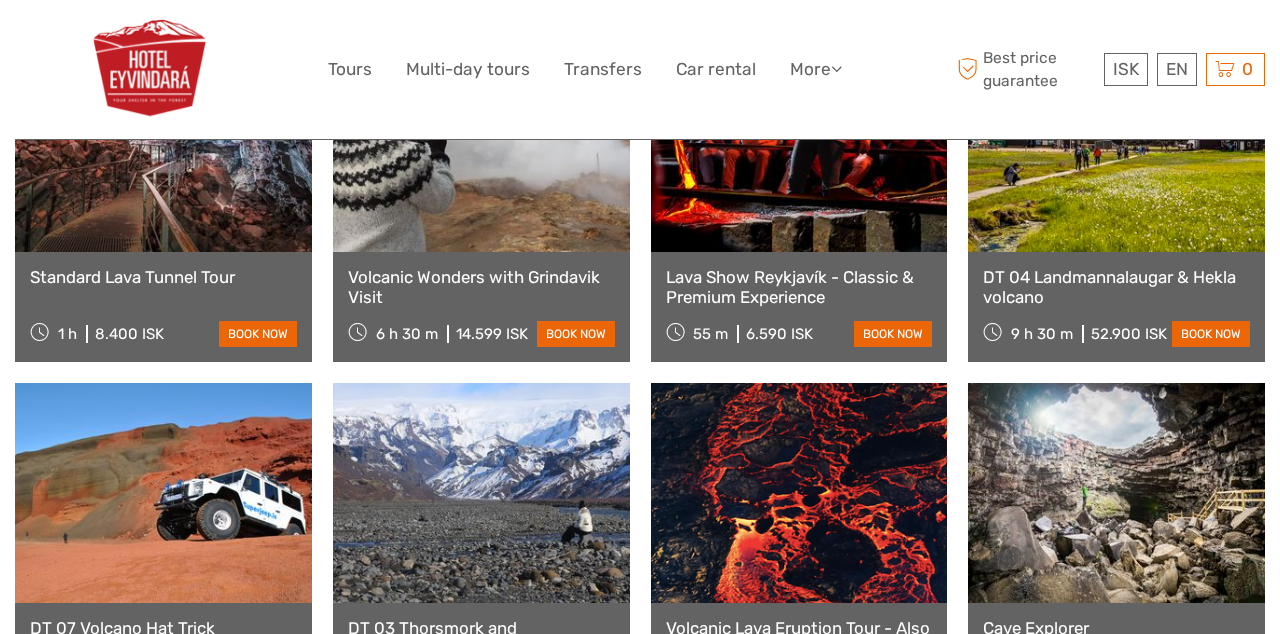 click at bounding box center (163, 493) 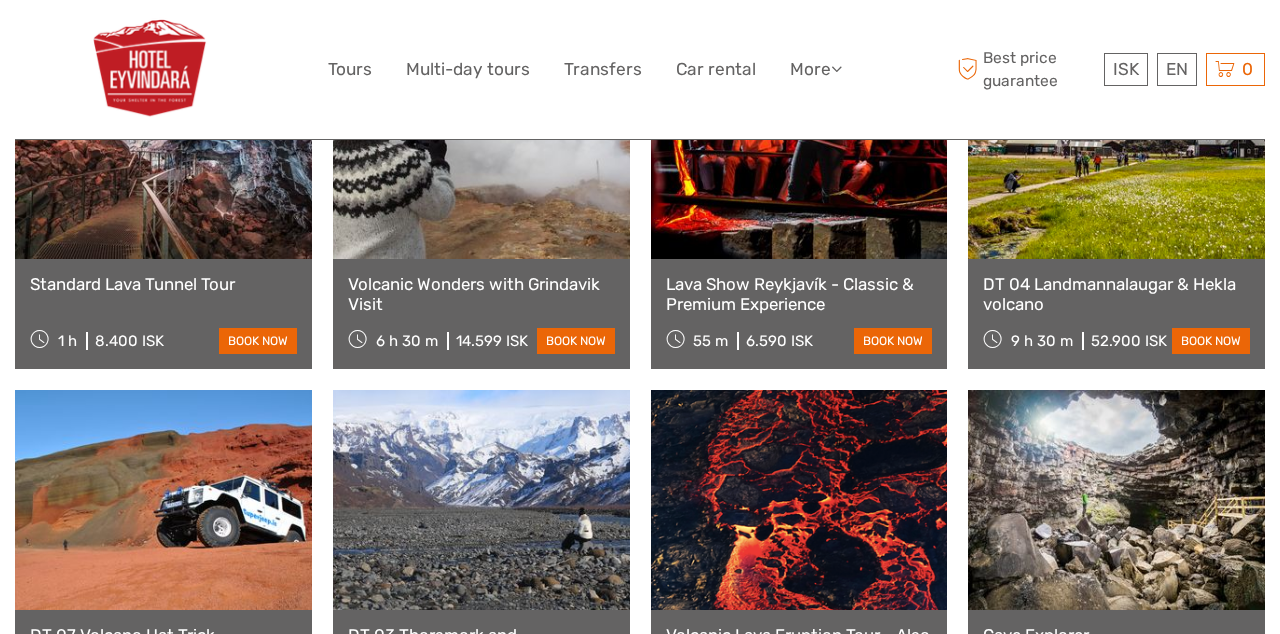 click at bounding box center (799, 500) 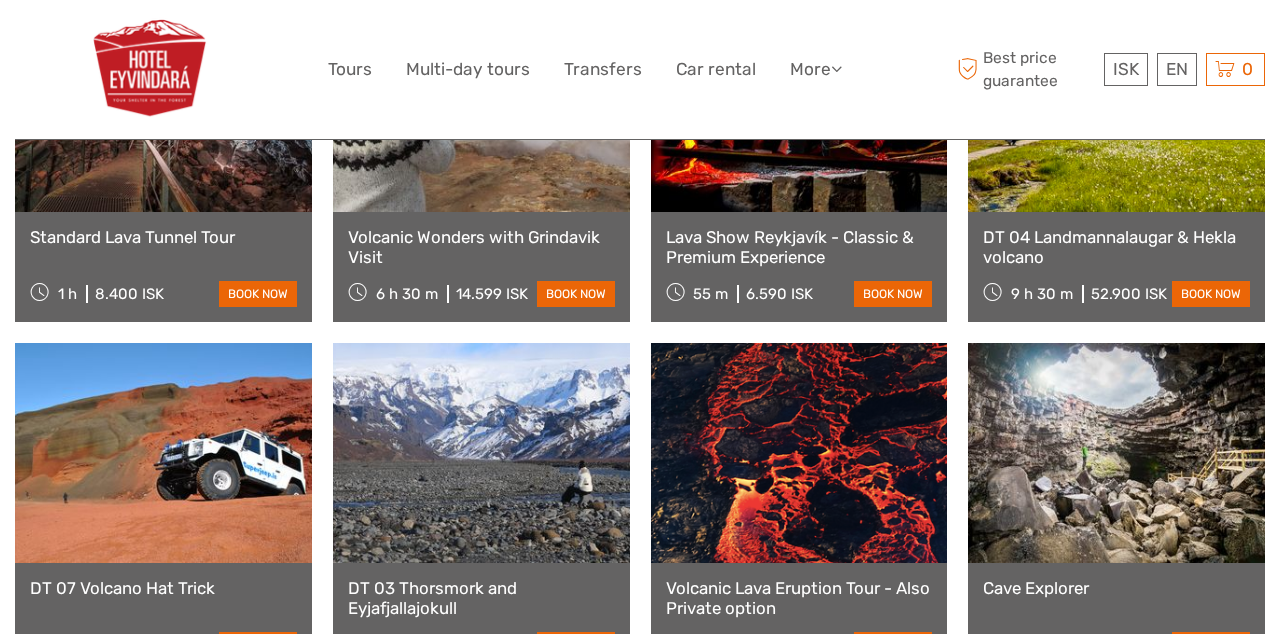 scroll, scrollTop: 1351, scrollLeft: 0, axis: vertical 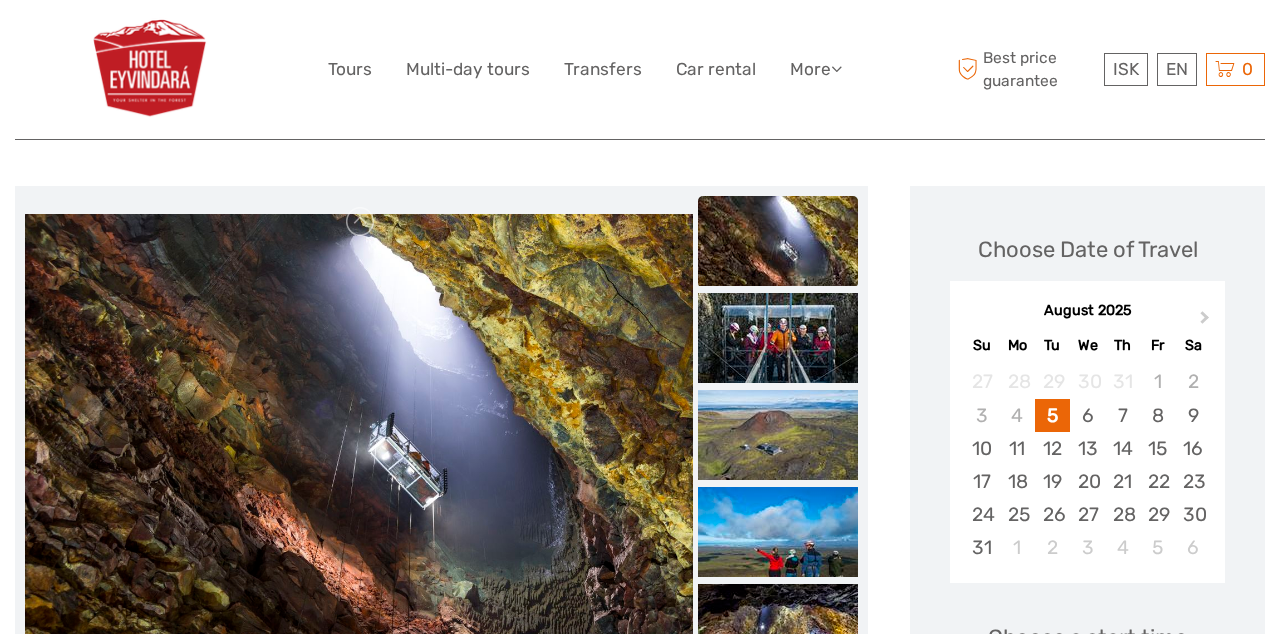 click at bounding box center (778, 241) 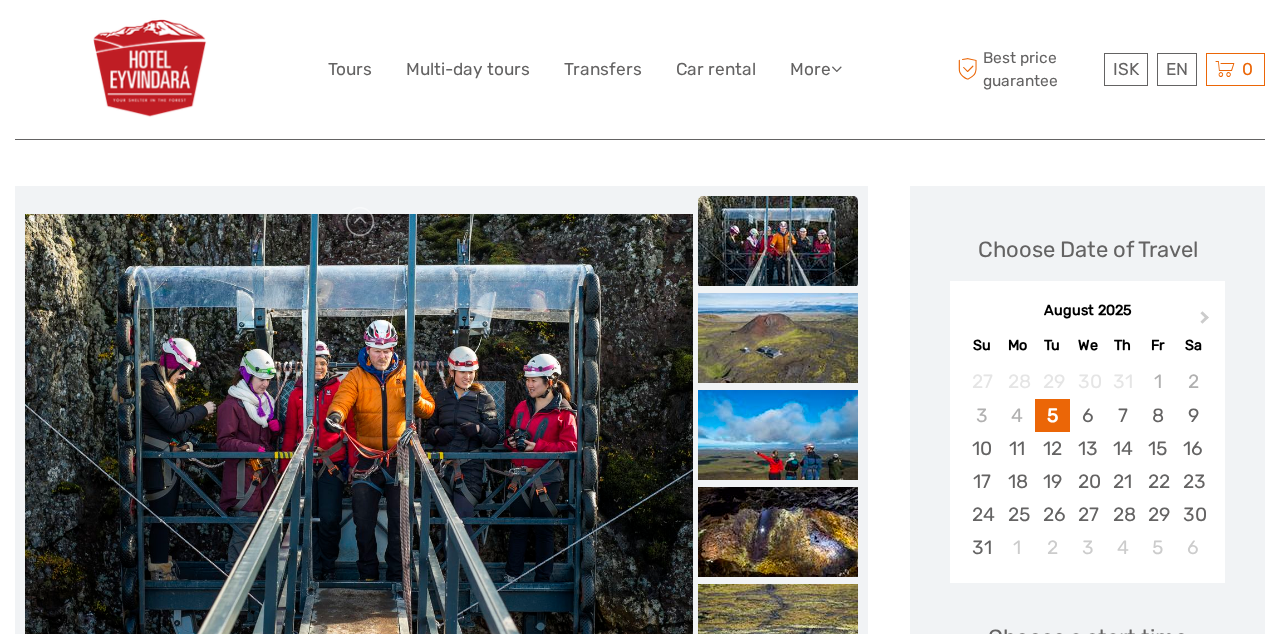 click at bounding box center (778, 338) 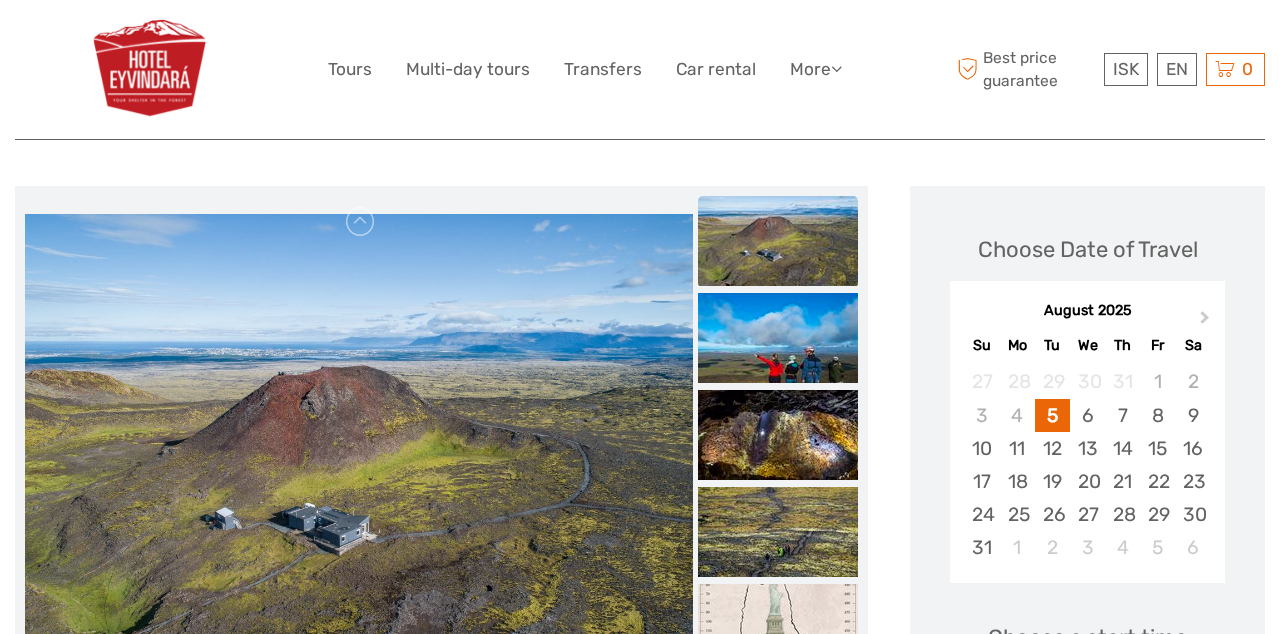 click at bounding box center [778, 435] 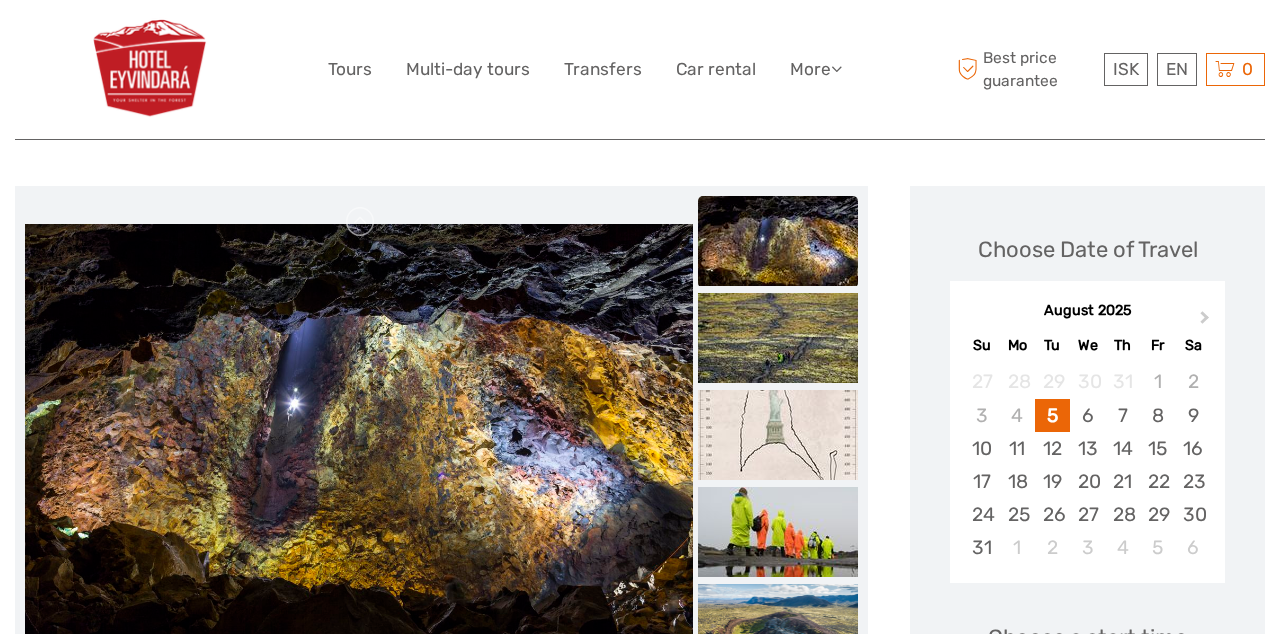 click at bounding box center [778, 435] 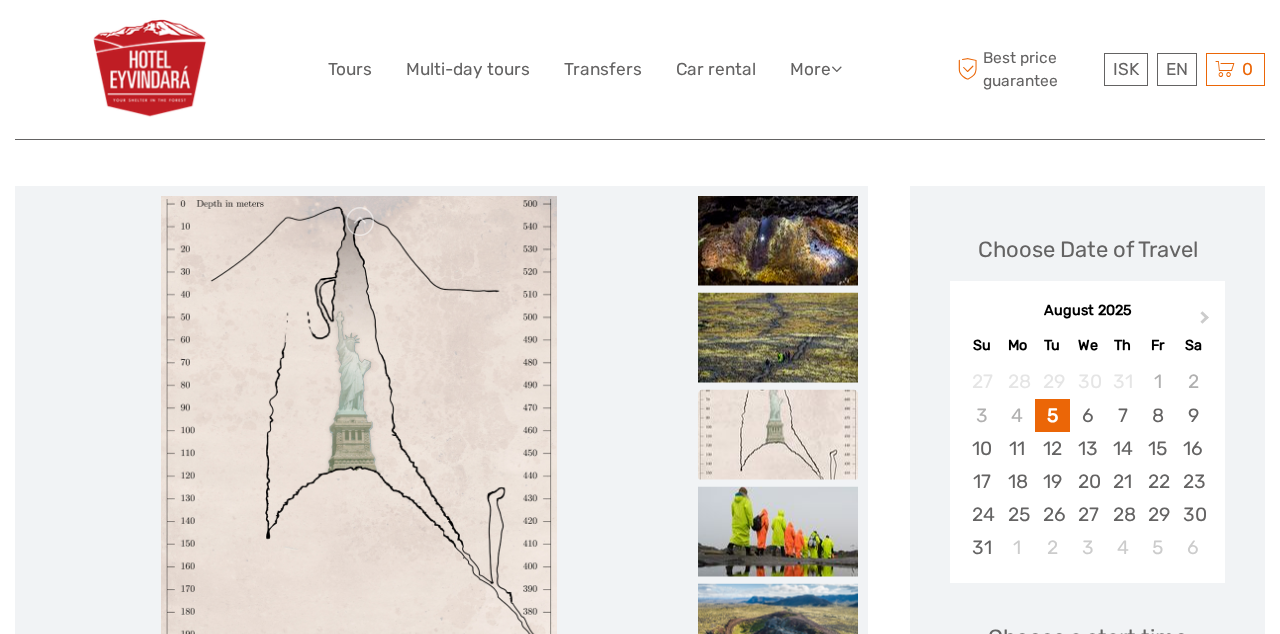 click at bounding box center [778, 338] 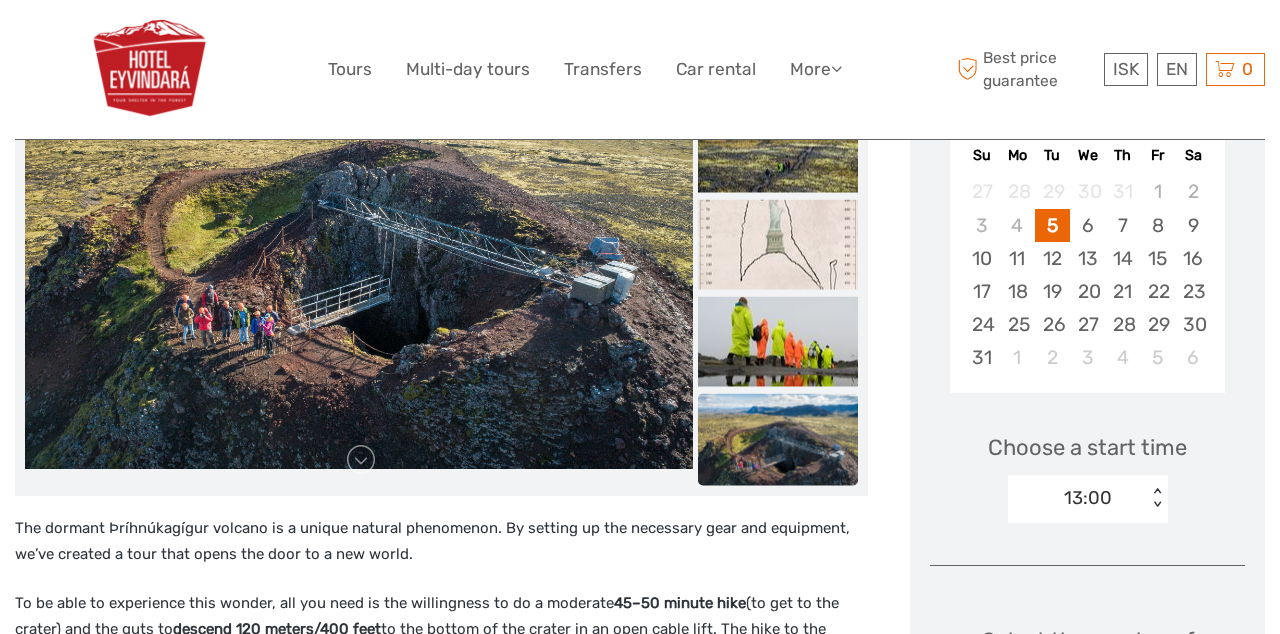 scroll, scrollTop: 394, scrollLeft: 0, axis: vertical 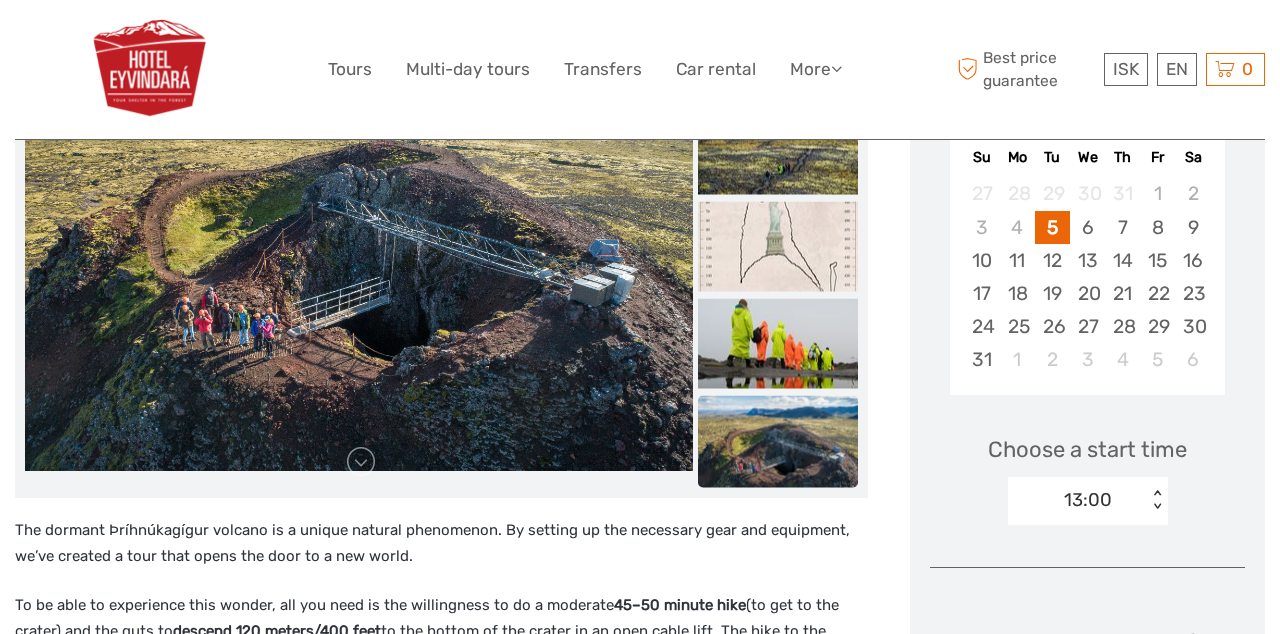click at bounding box center (778, 449) 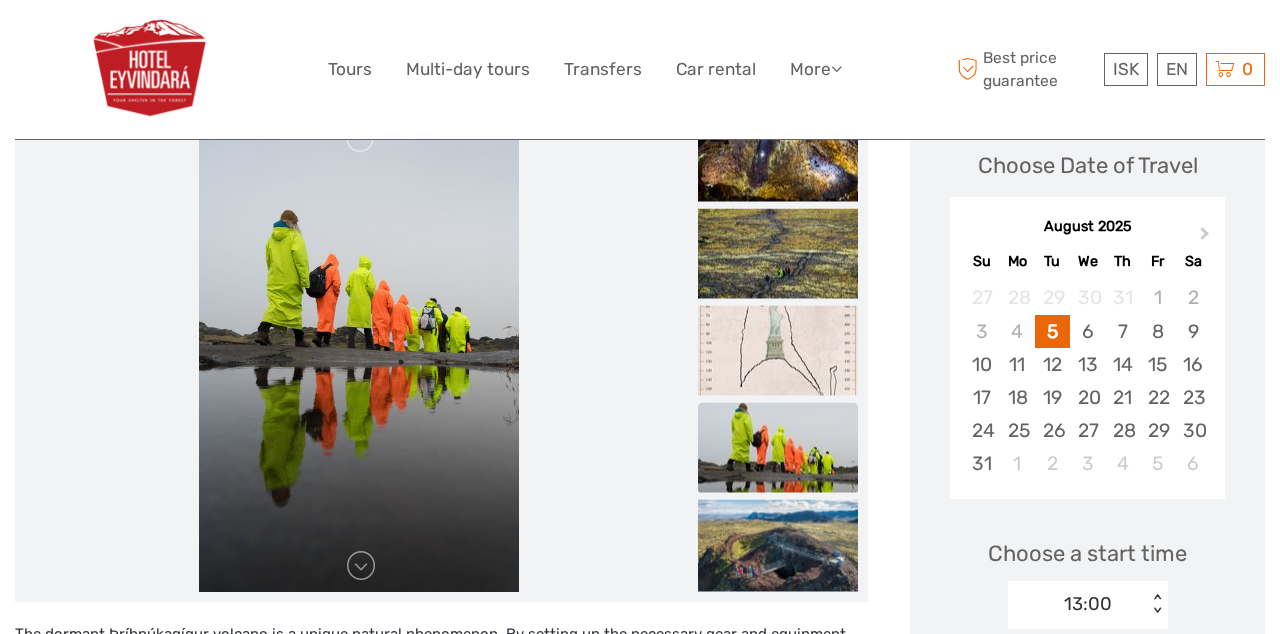 scroll, scrollTop: 280, scrollLeft: 0, axis: vertical 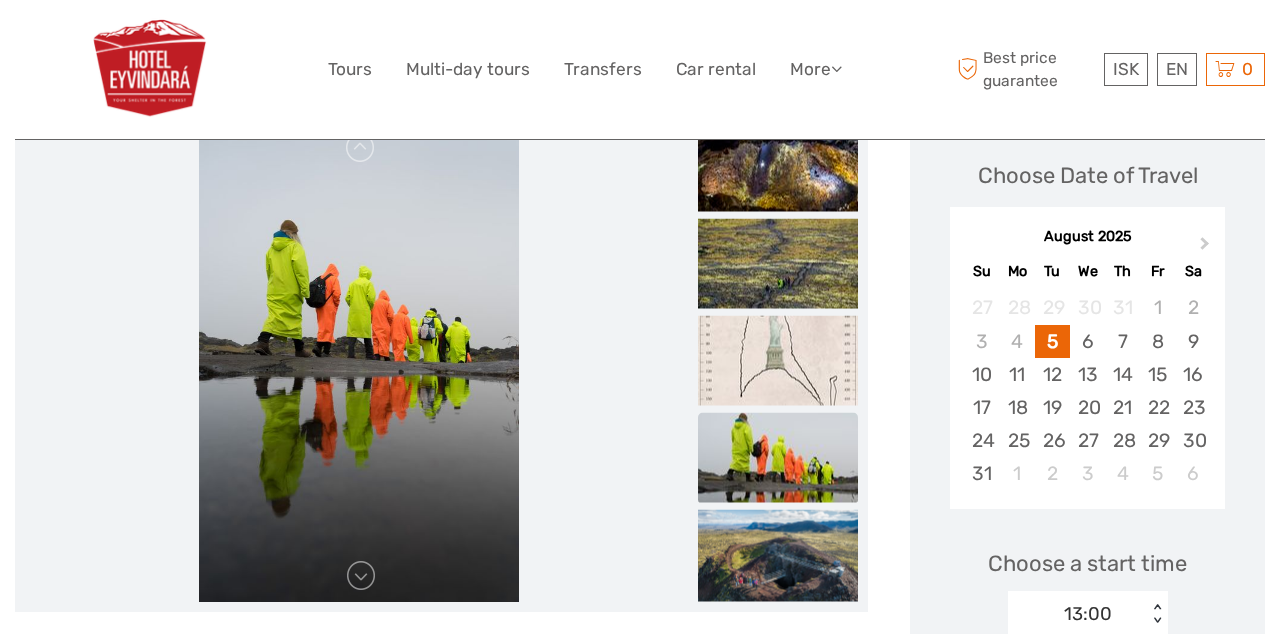 click at bounding box center (778, 361) 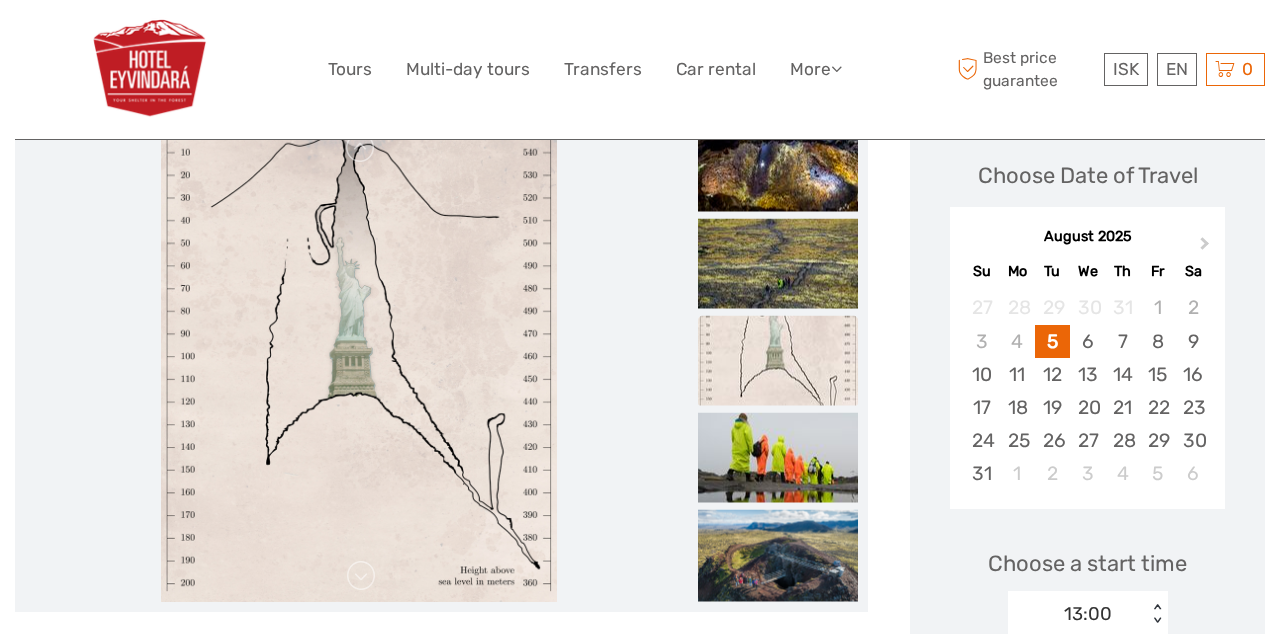 click at bounding box center (778, 458) 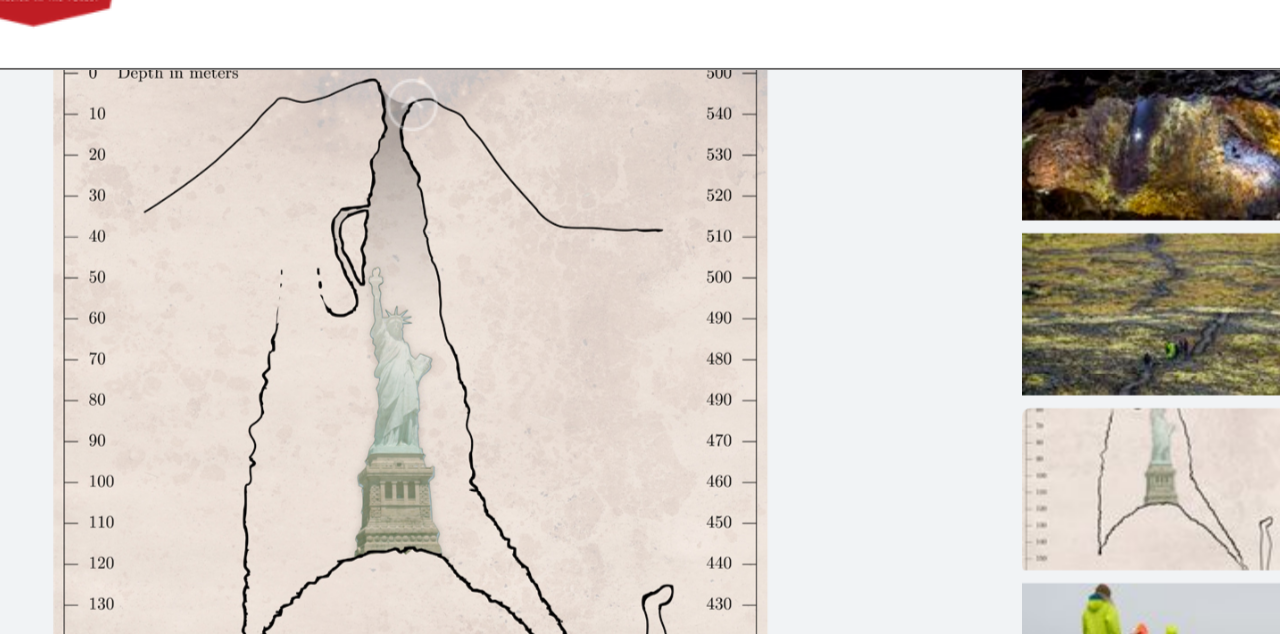 scroll, scrollTop: 268, scrollLeft: 0, axis: vertical 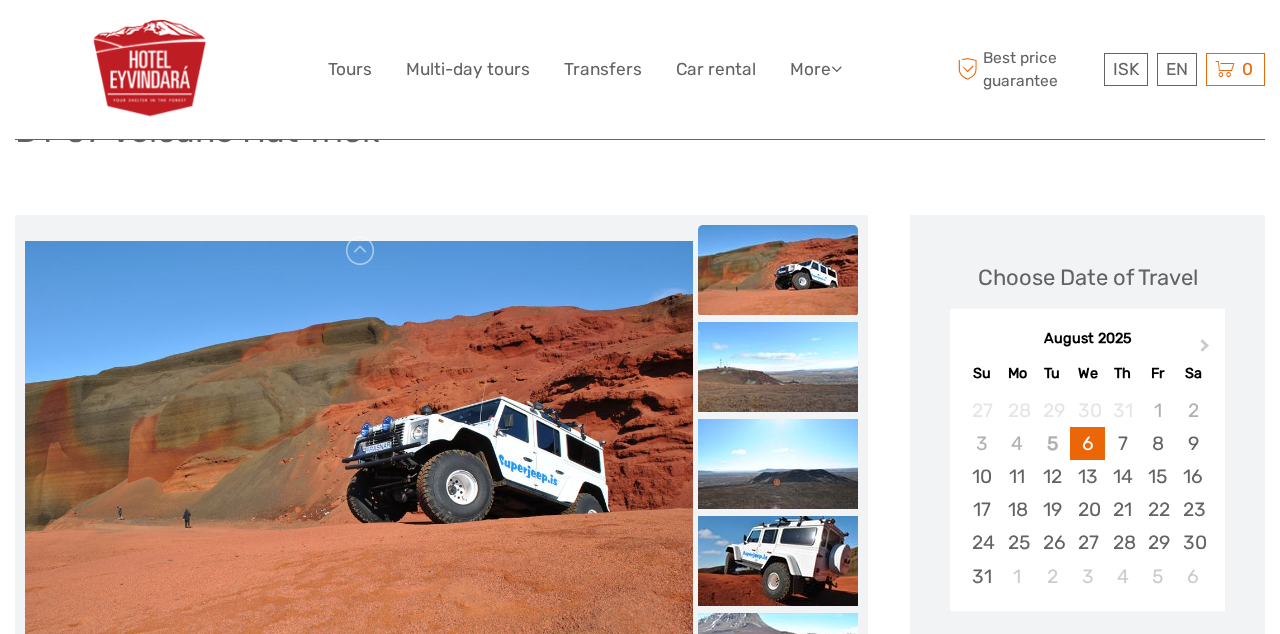 click at bounding box center (778, 367) 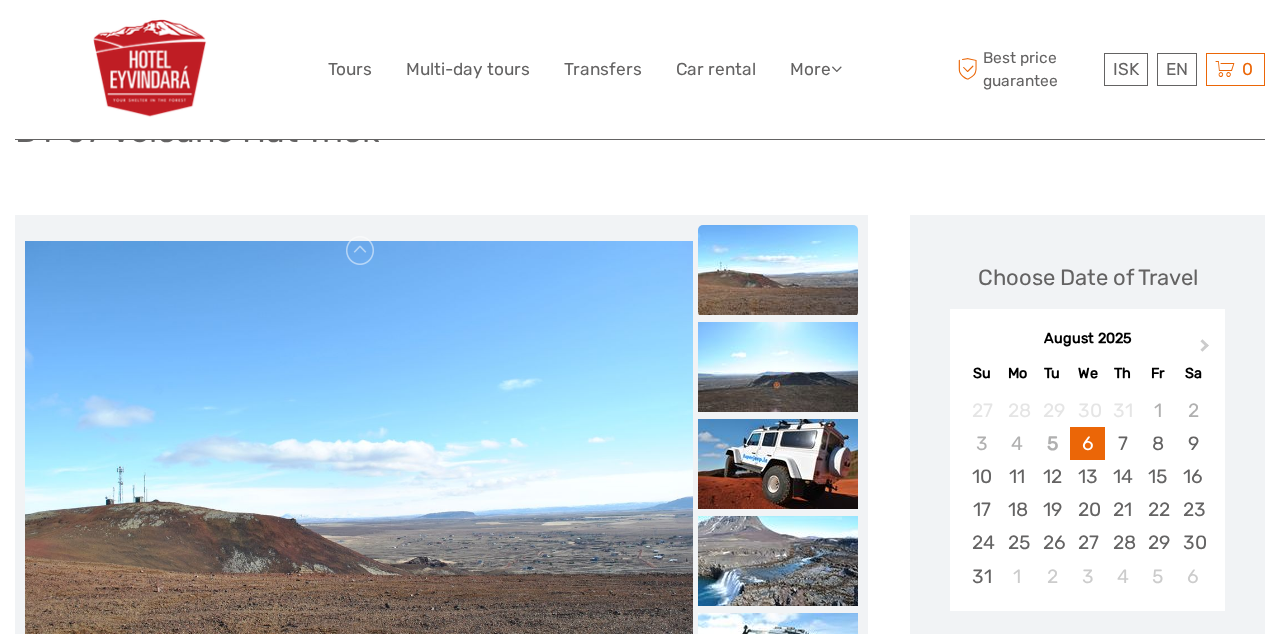 click at bounding box center (778, 464) 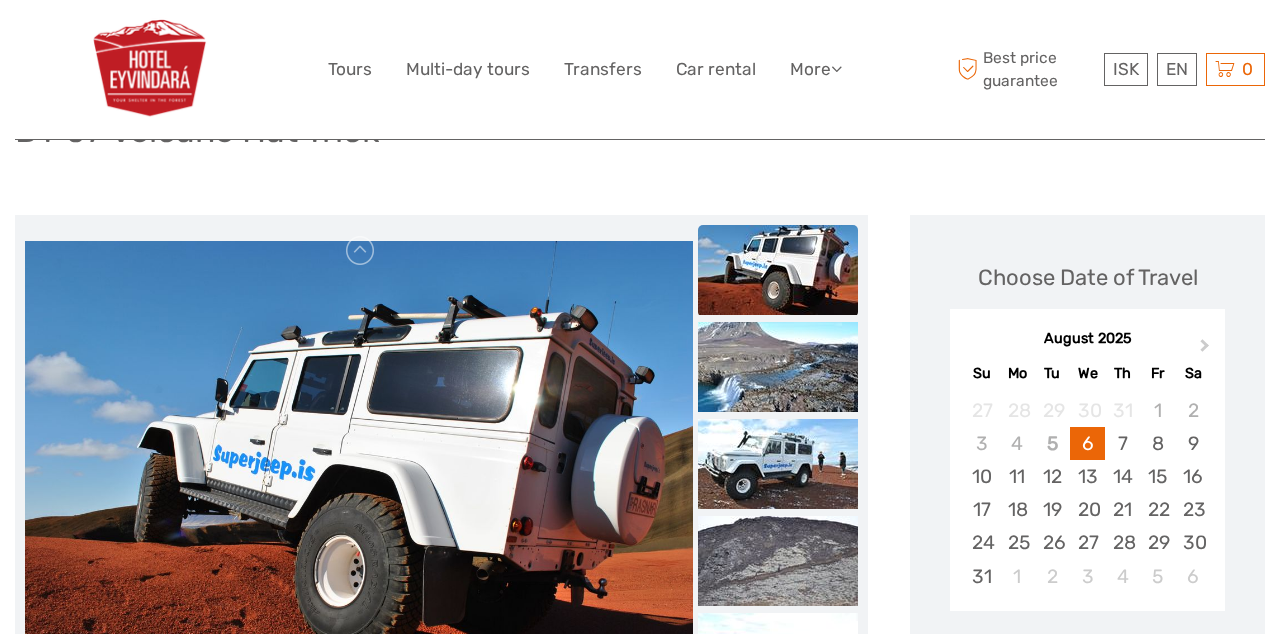 click at bounding box center (778, 561) 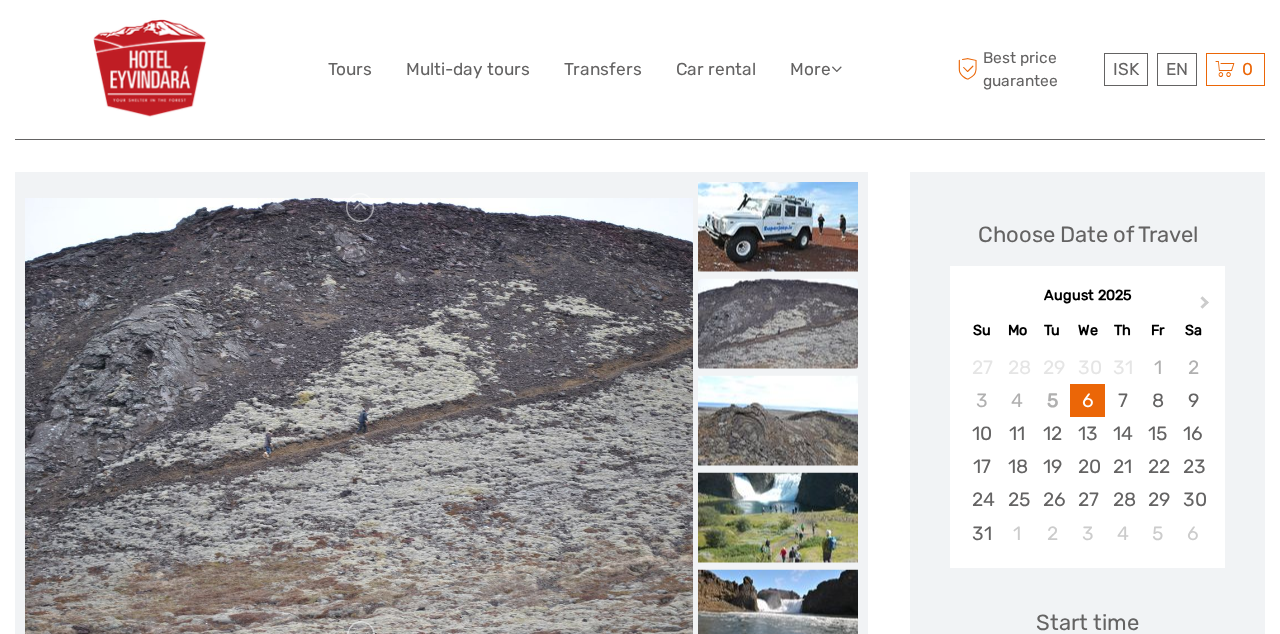 scroll, scrollTop: 224, scrollLeft: 0, axis: vertical 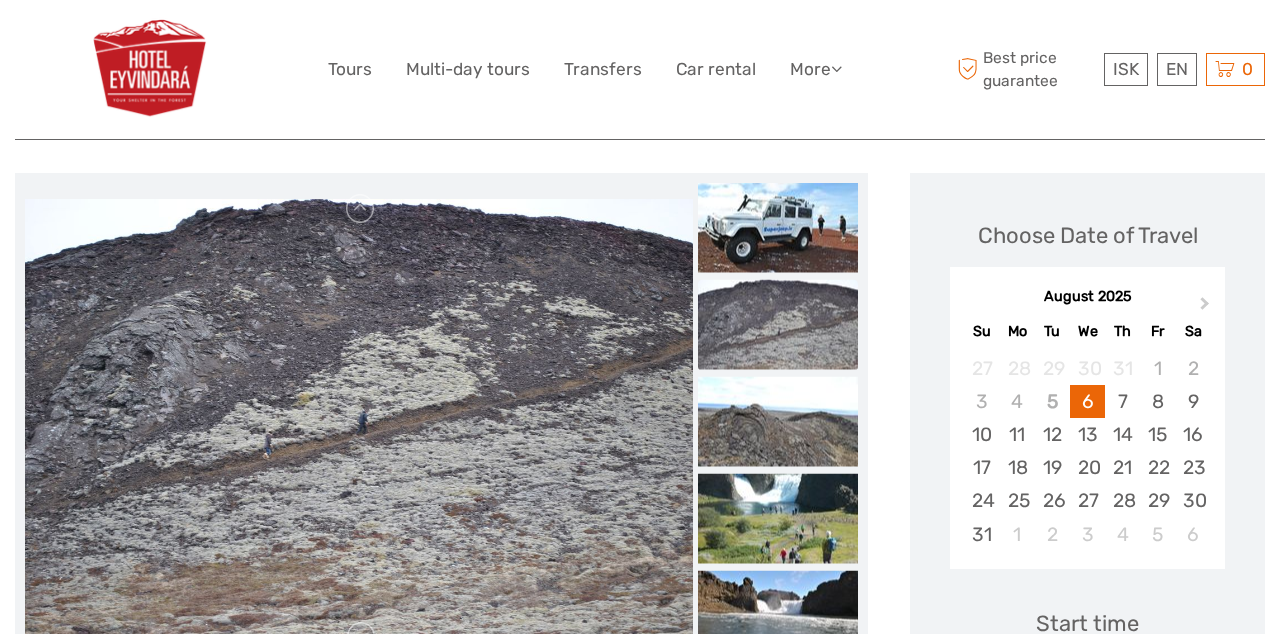 click at bounding box center (778, 518) 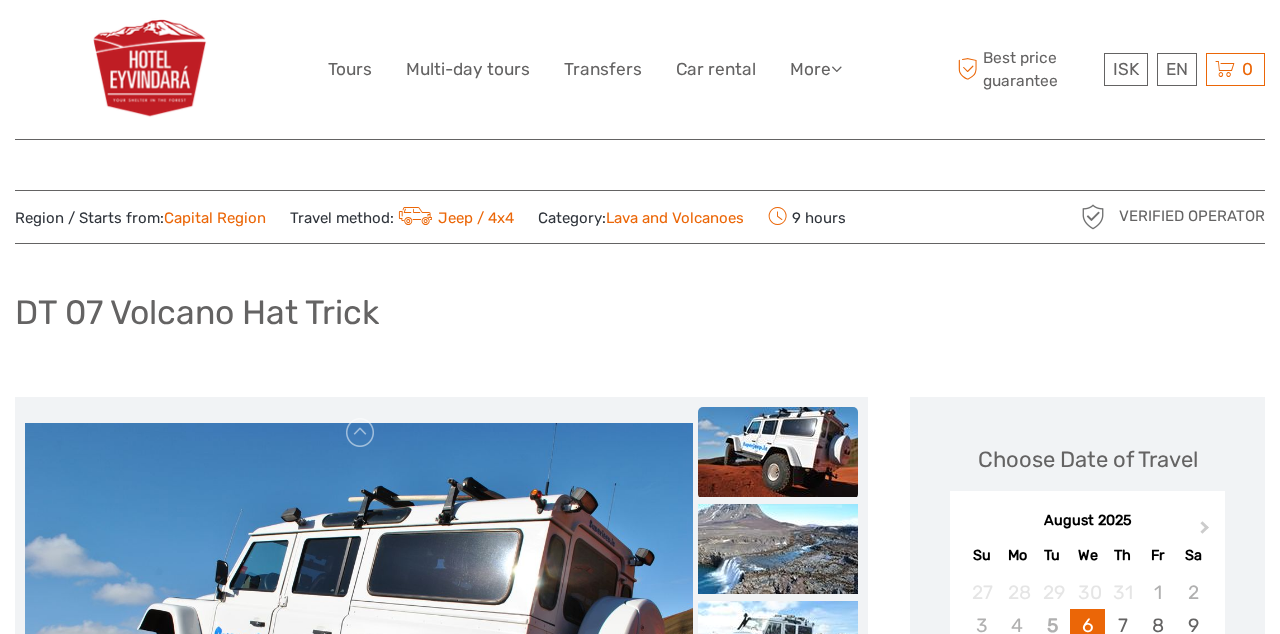 scroll, scrollTop: 9, scrollLeft: 0, axis: vertical 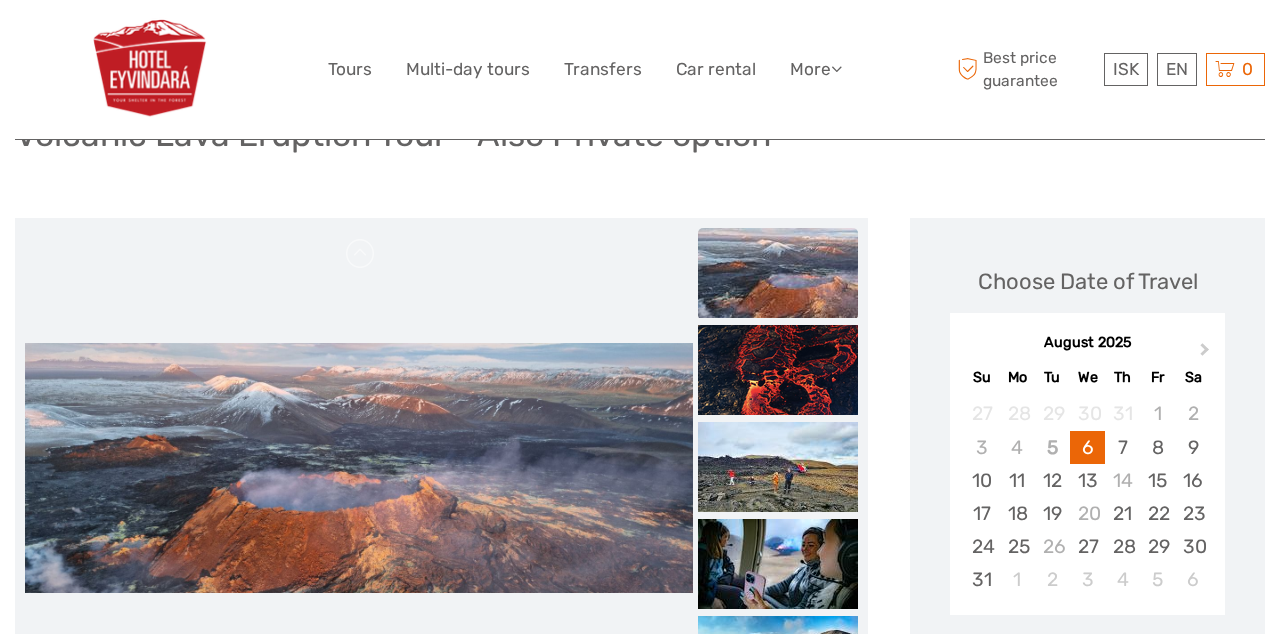 click at bounding box center (778, 370) 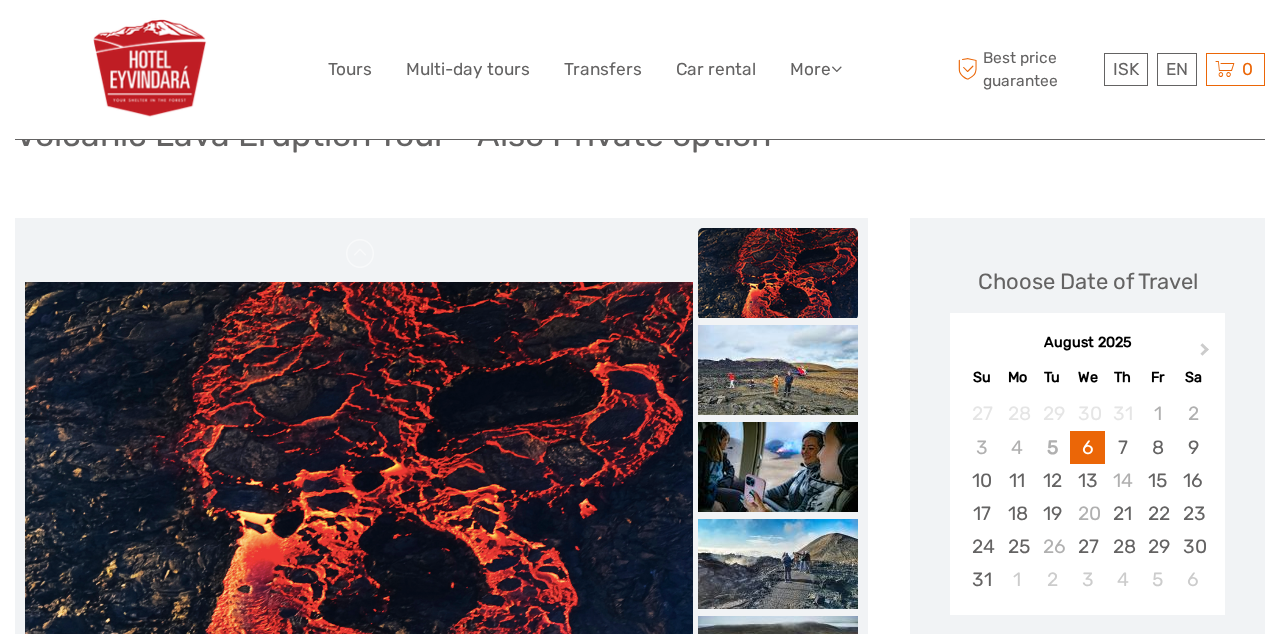 click at bounding box center (778, 370) 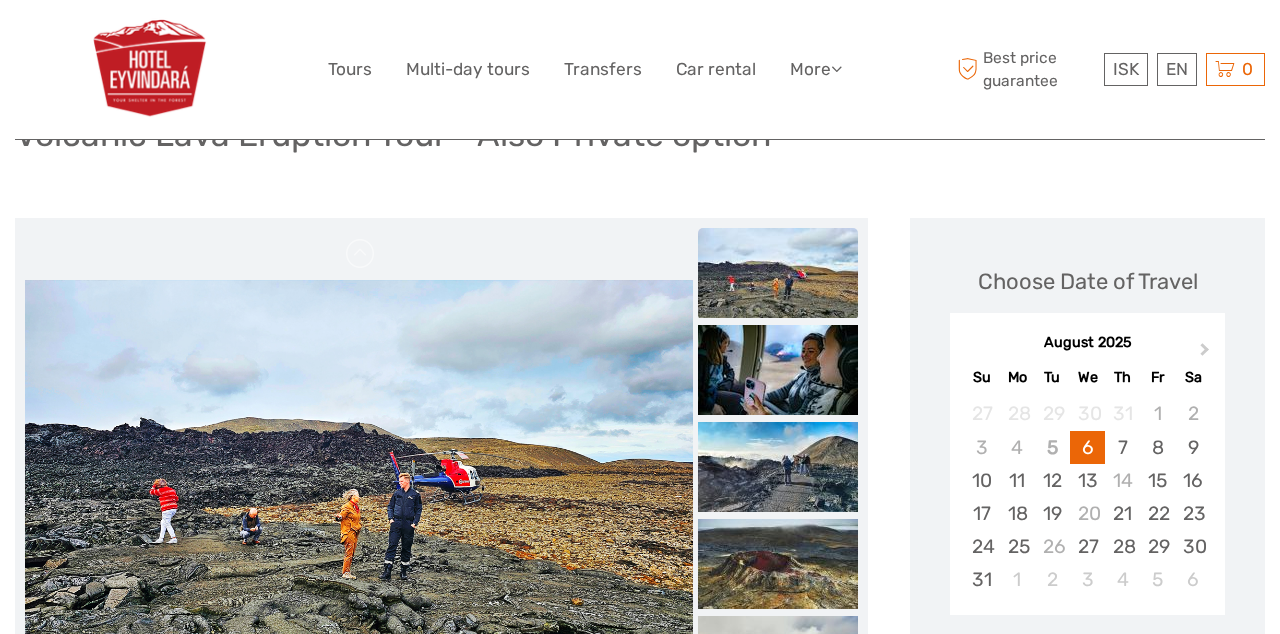 click at bounding box center (778, 467) 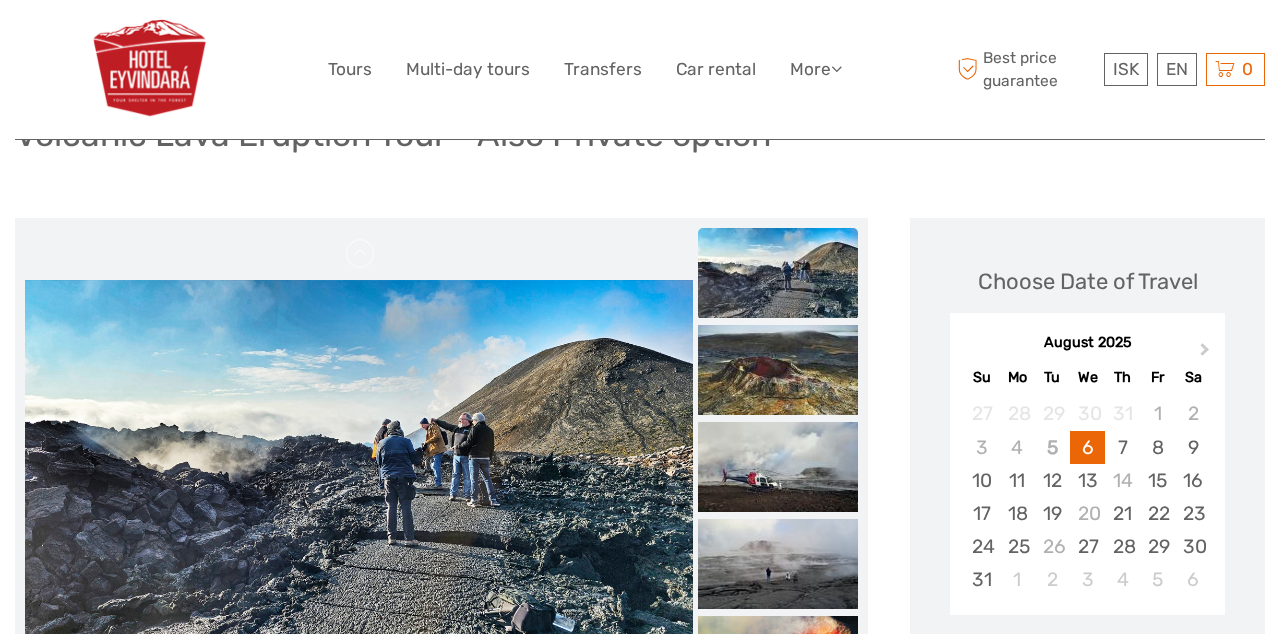 click at bounding box center (778, 467) 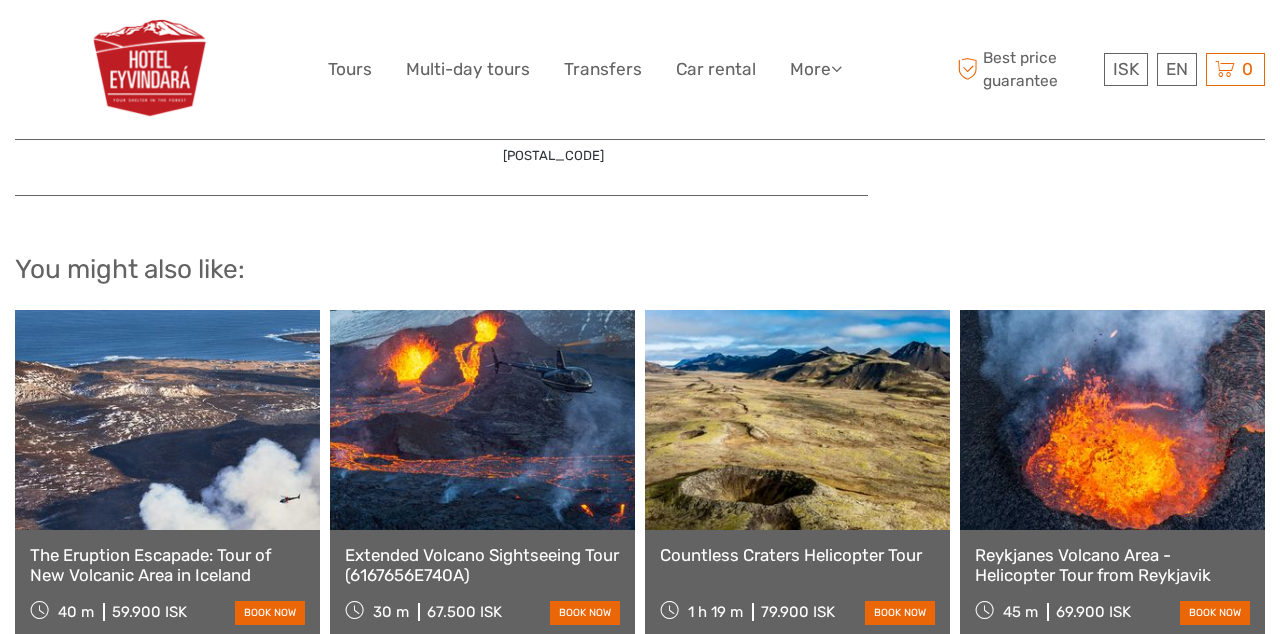 scroll, scrollTop: 1603, scrollLeft: 0, axis: vertical 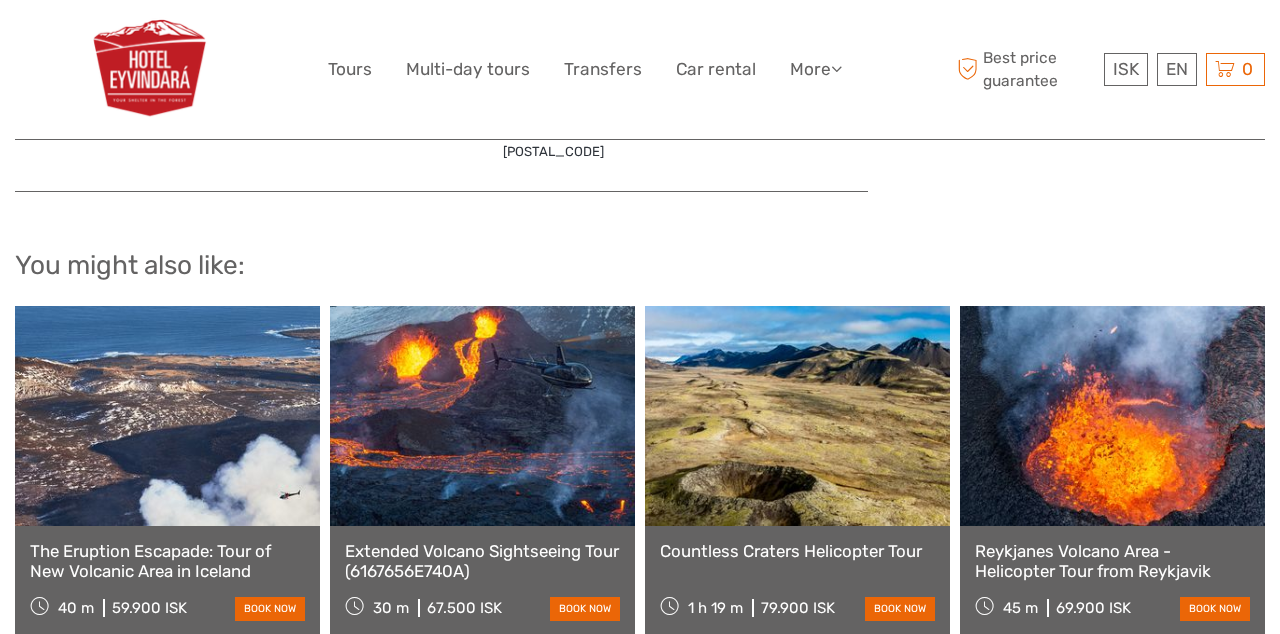 click at bounding box center [482, 416] 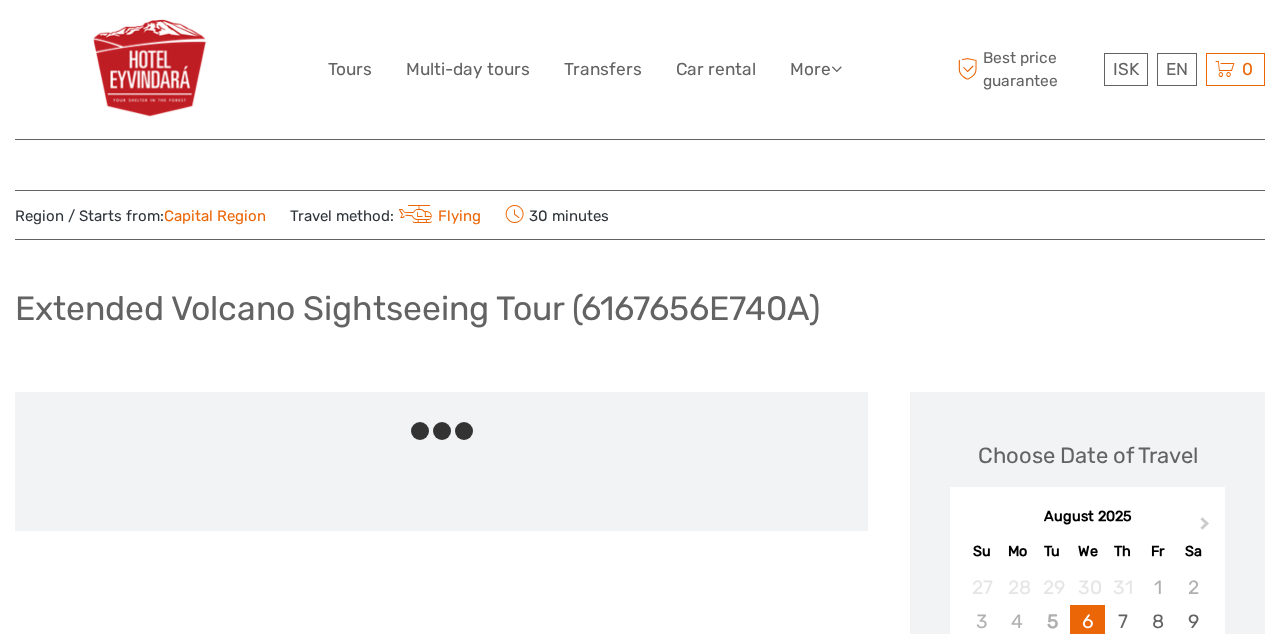 scroll, scrollTop: 0, scrollLeft: 0, axis: both 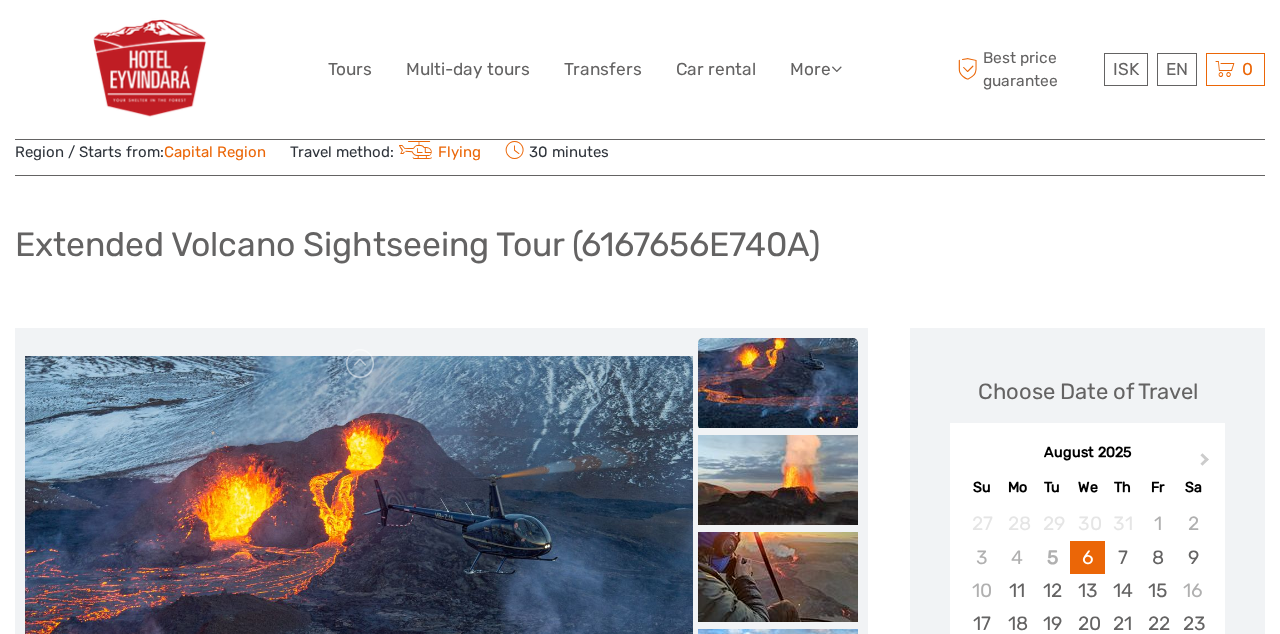 click at bounding box center (778, 480) 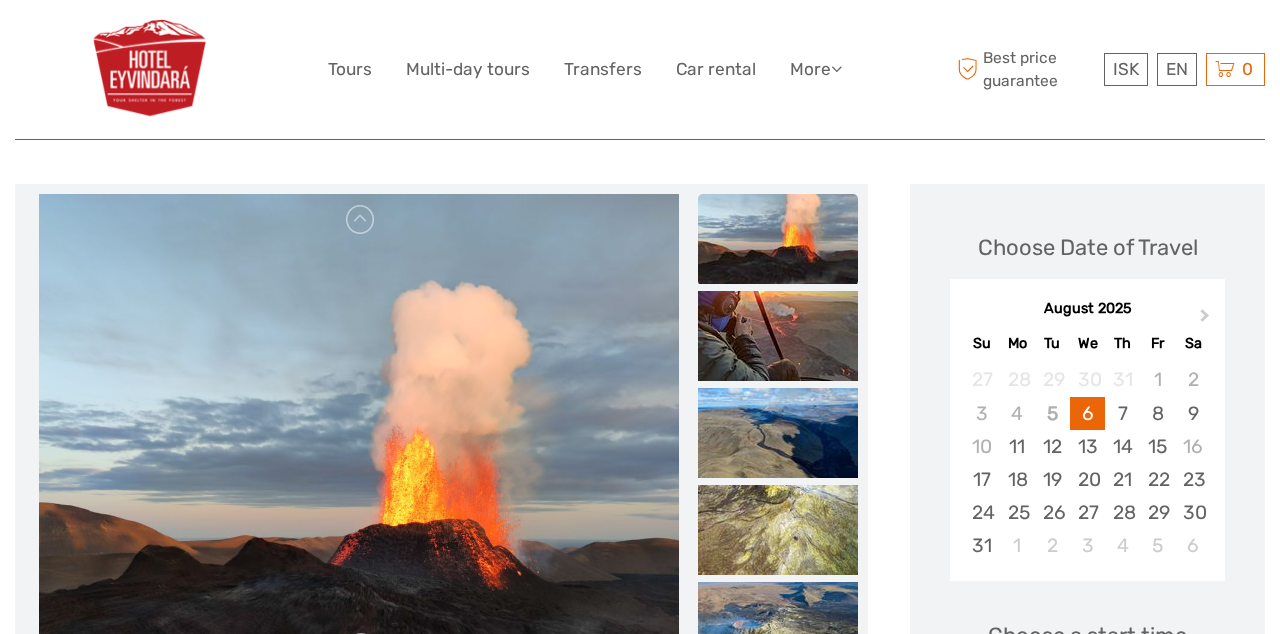 scroll, scrollTop: 211, scrollLeft: 0, axis: vertical 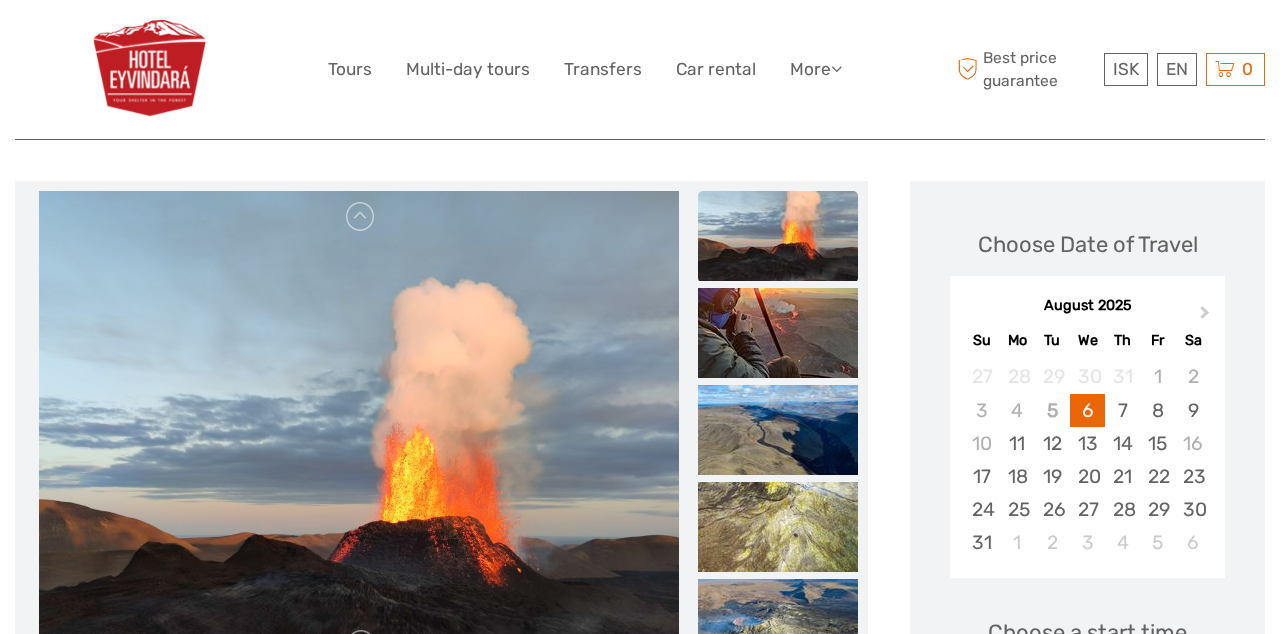 click at bounding box center [778, 333] 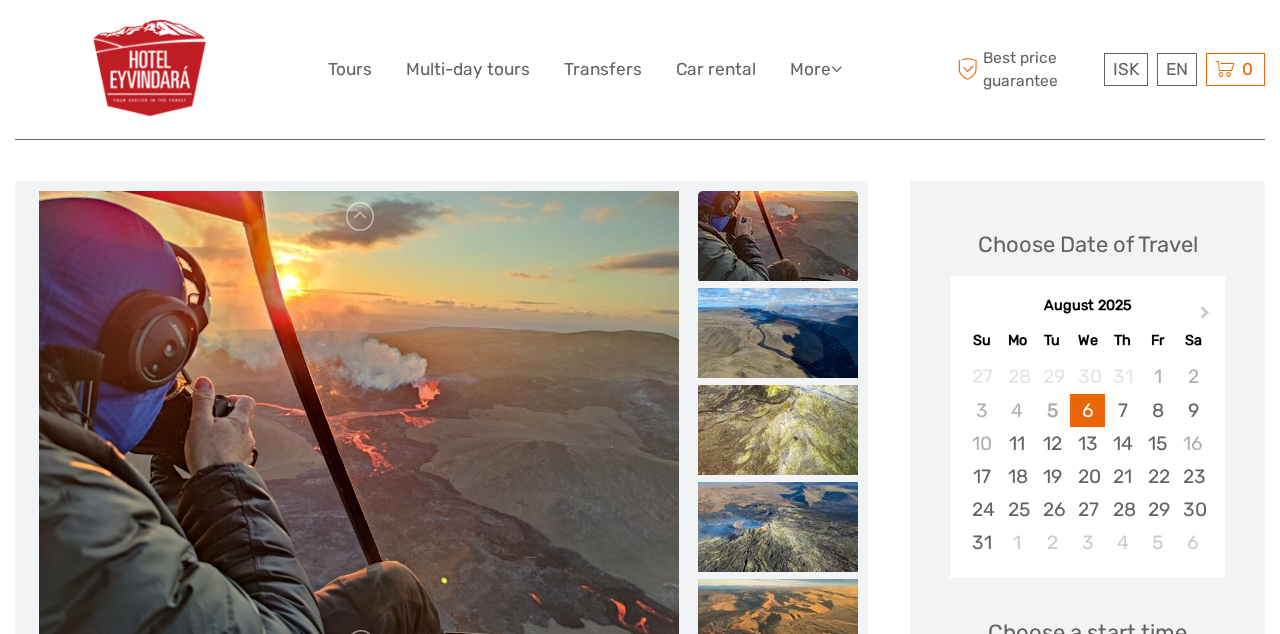 click at bounding box center [778, 333] 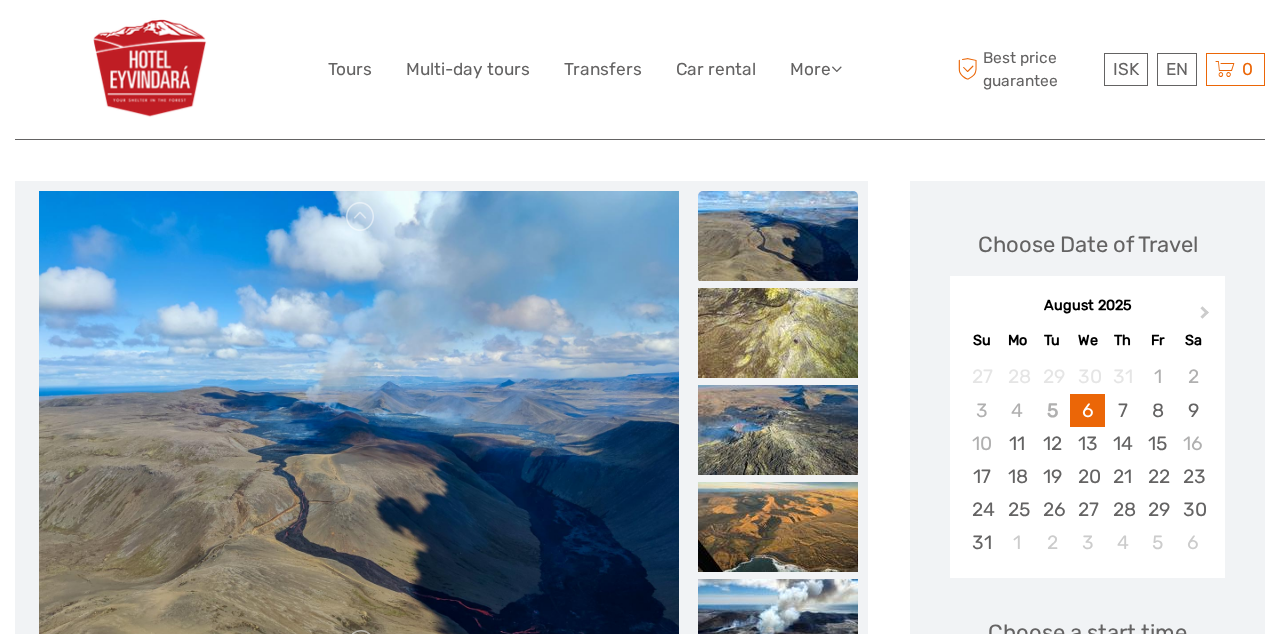 click at bounding box center [778, 333] 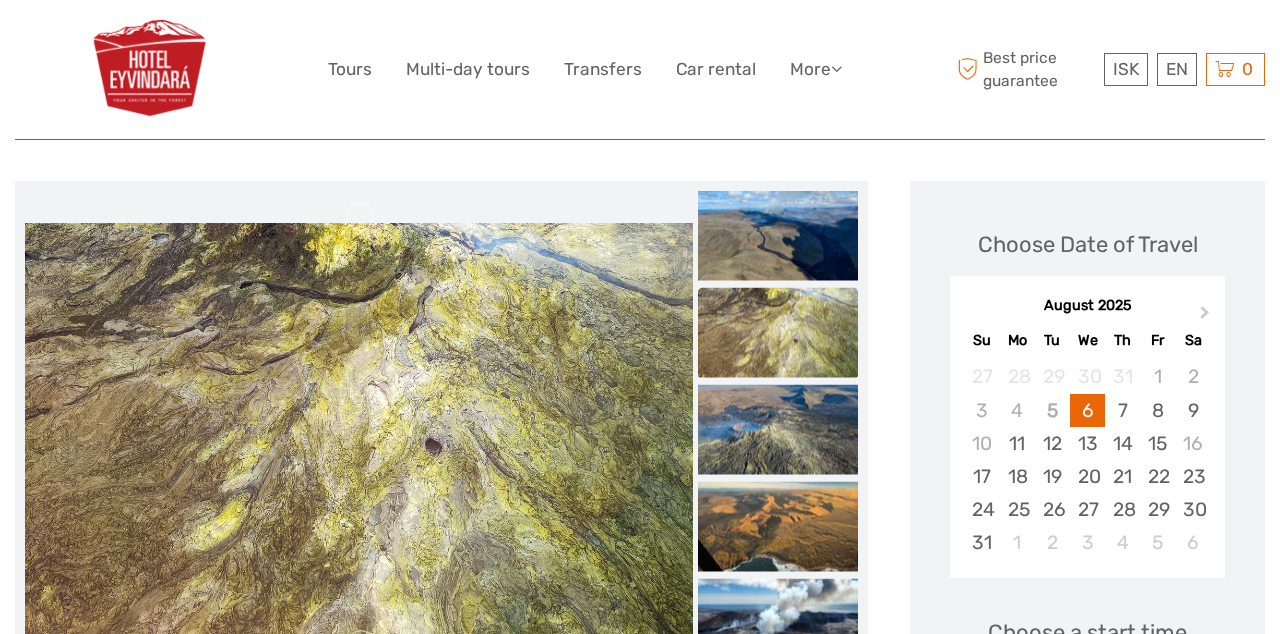 click at bounding box center [778, 430] 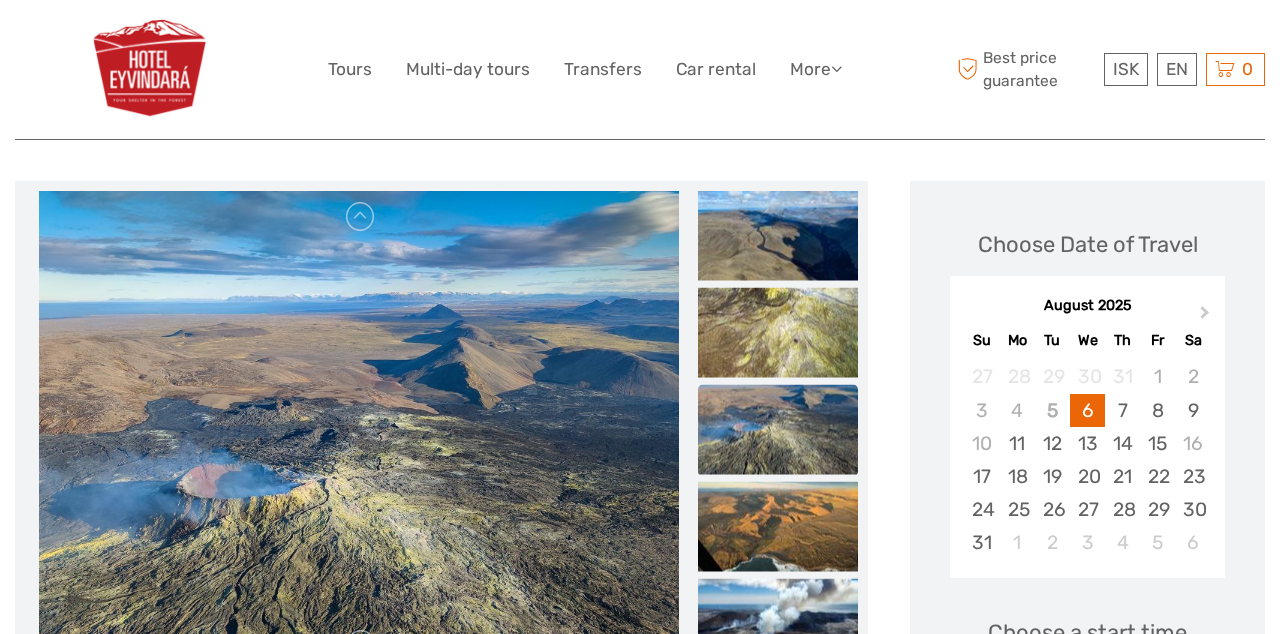 click at bounding box center (778, 430) 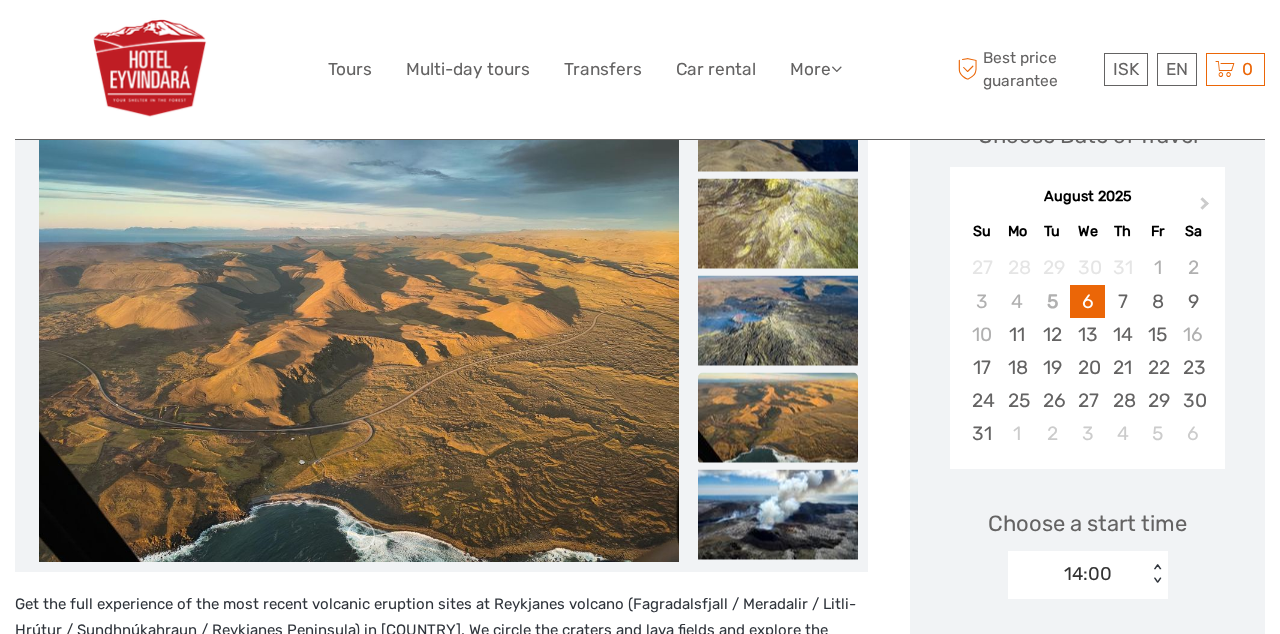 scroll, scrollTop: 332, scrollLeft: 0, axis: vertical 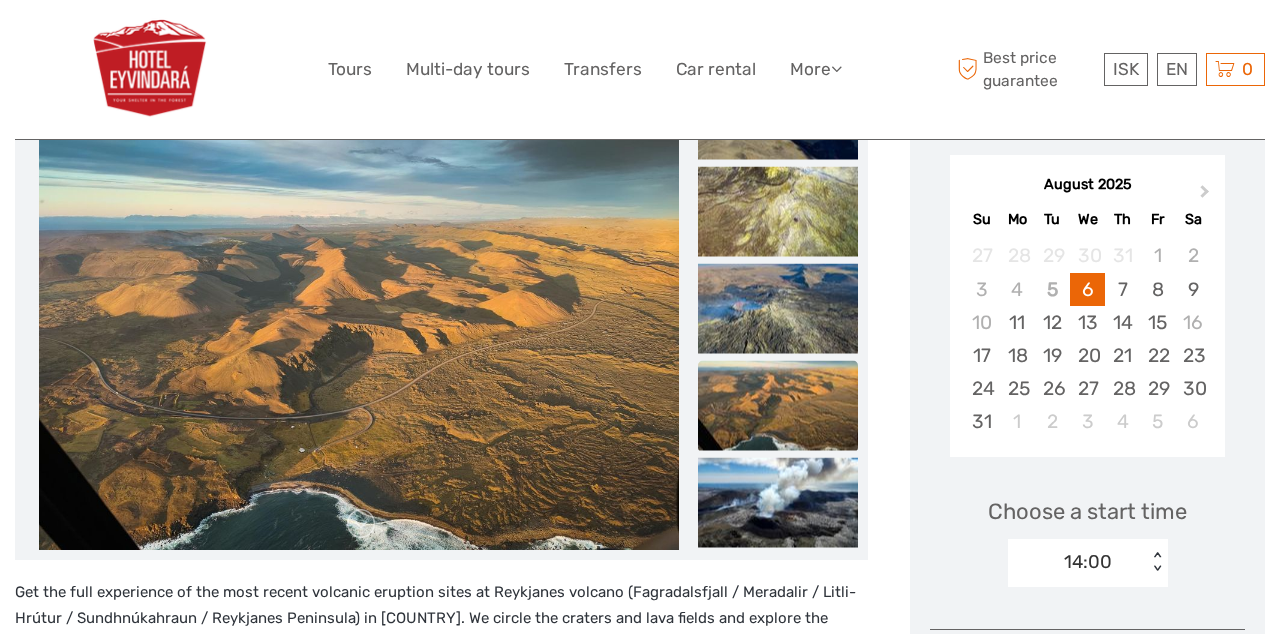 click at bounding box center [778, 503] 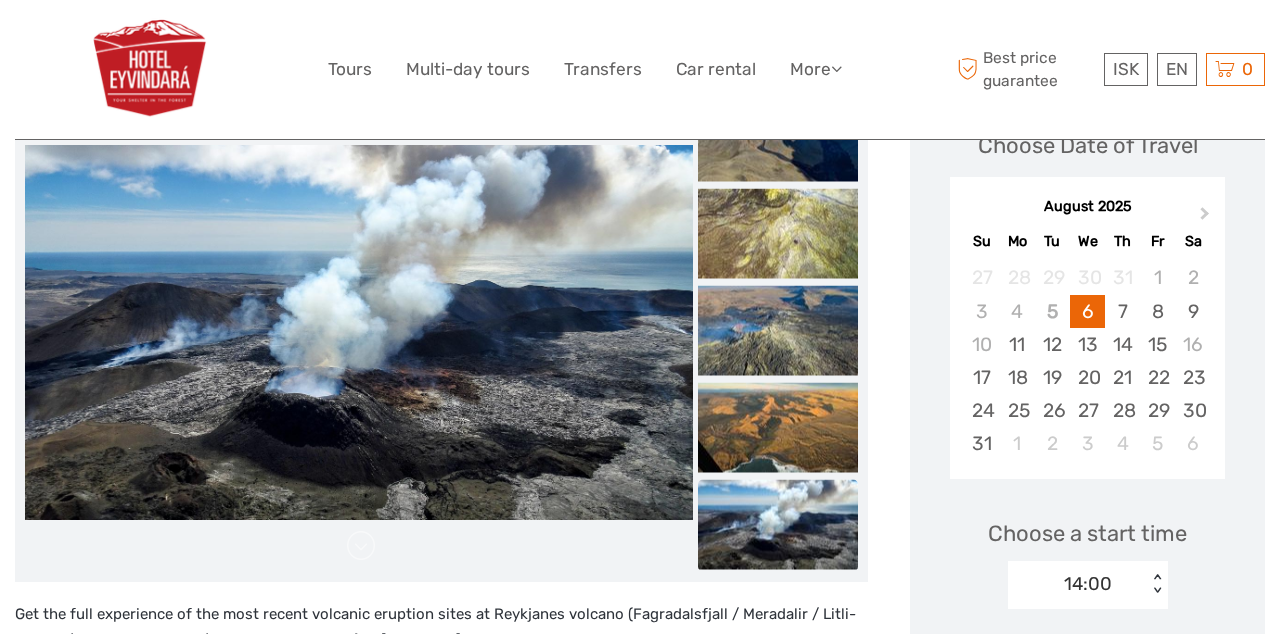 scroll, scrollTop: 0, scrollLeft: 0, axis: both 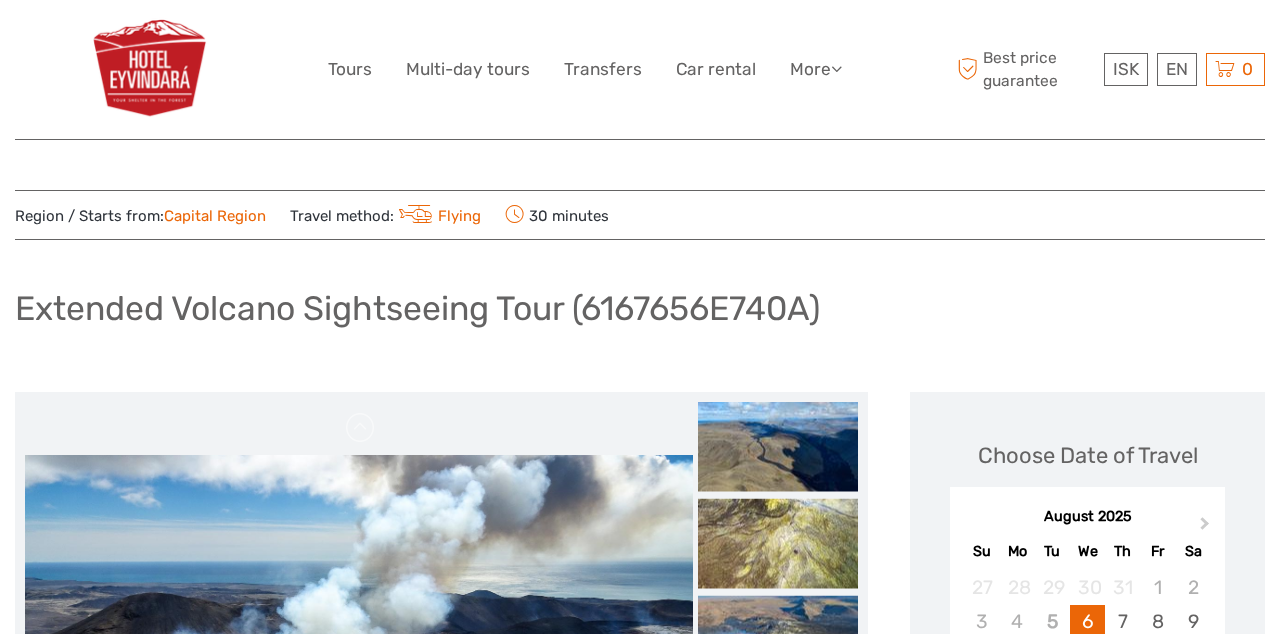 click on "ISK
ISK
€
$
£
EN
English
Español
Deutsch
Tours
Multi-day tours
Transfers
Car rental
More
Travel Articles
Back to Hotel
Travel Articles
Back to Hotel
Best price guarantee
Best price guarantee
ISK
ISK
€
$
£
EN
English
Español
Deutsch
0" at bounding box center (640, 69) 